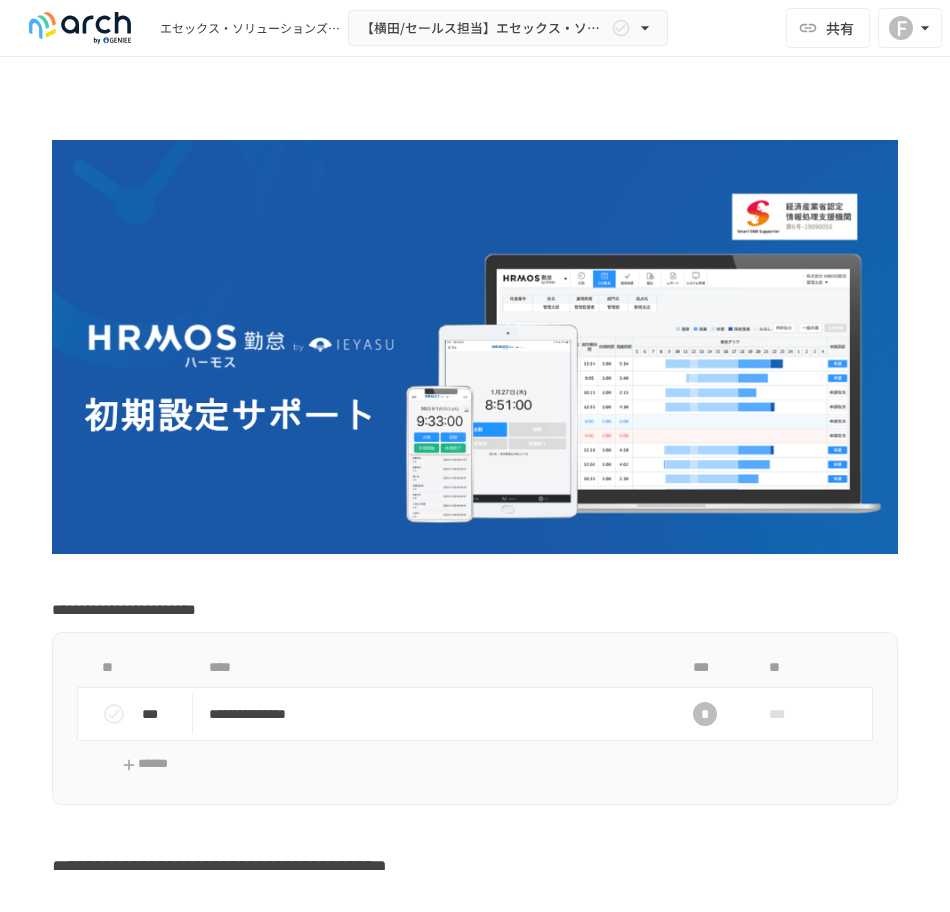 scroll, scrollTop: 0, scrollLeft: 0, axis: both 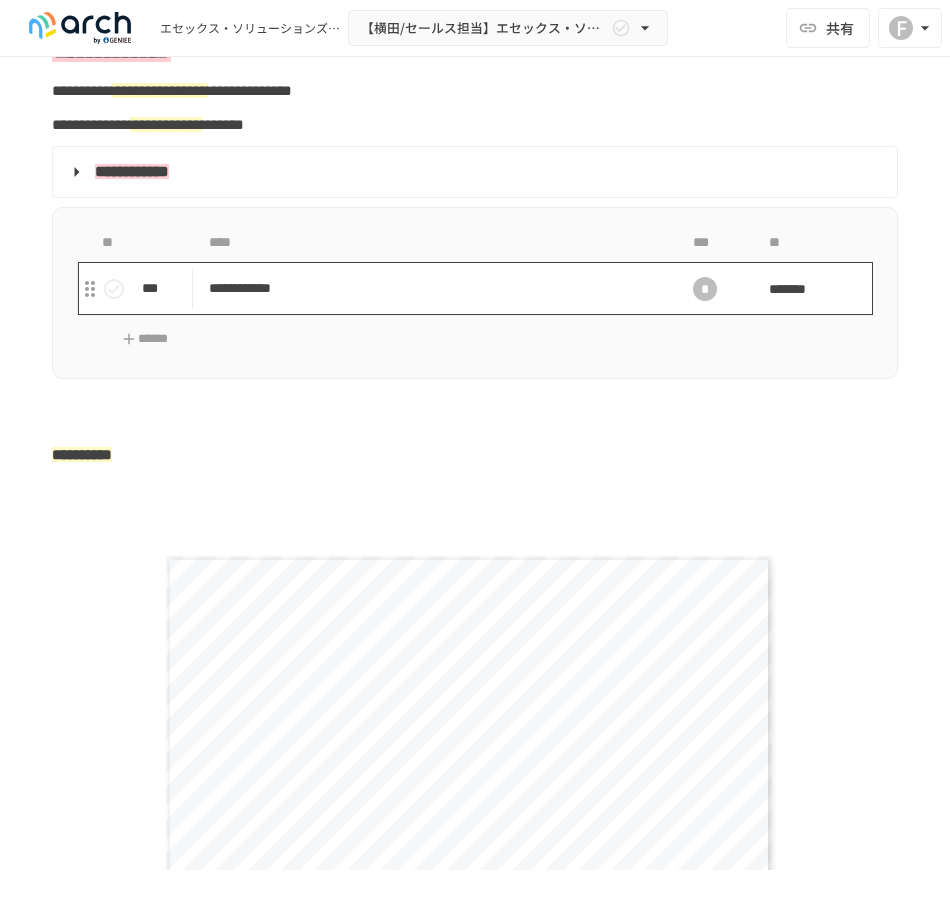 click on "**********" at bounding box center [425, 288] 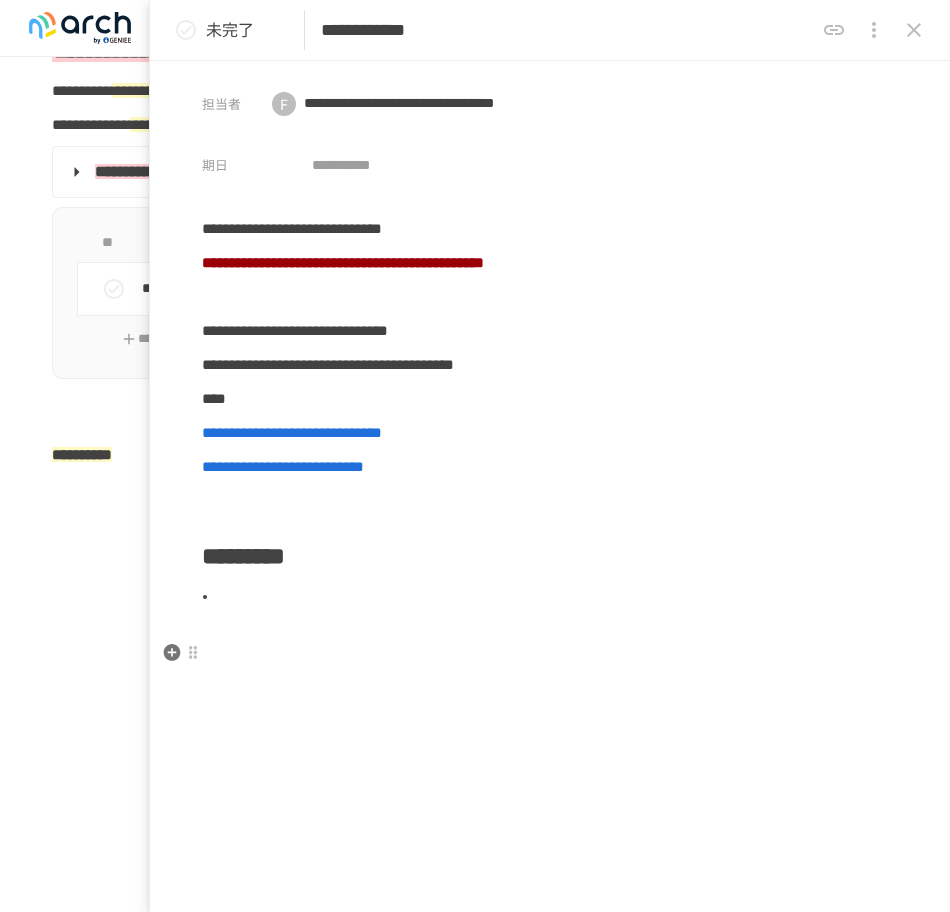 click at bounding box center (550, 630) 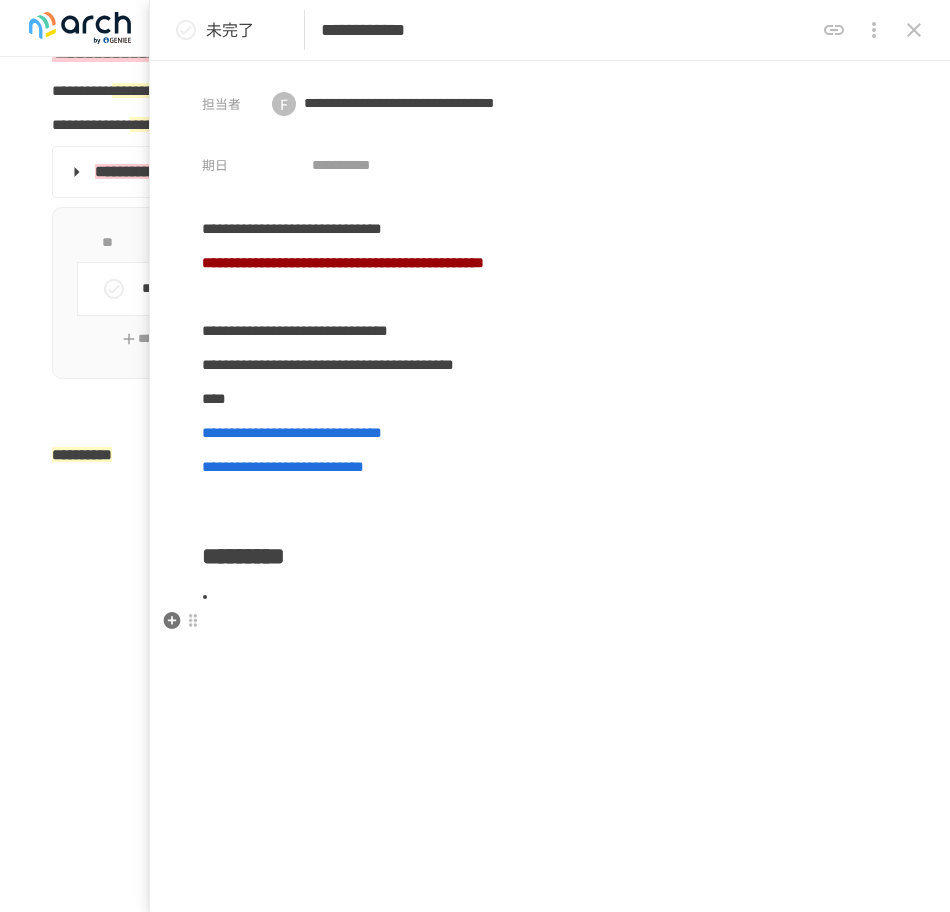 click at bounding box center (558, 597) 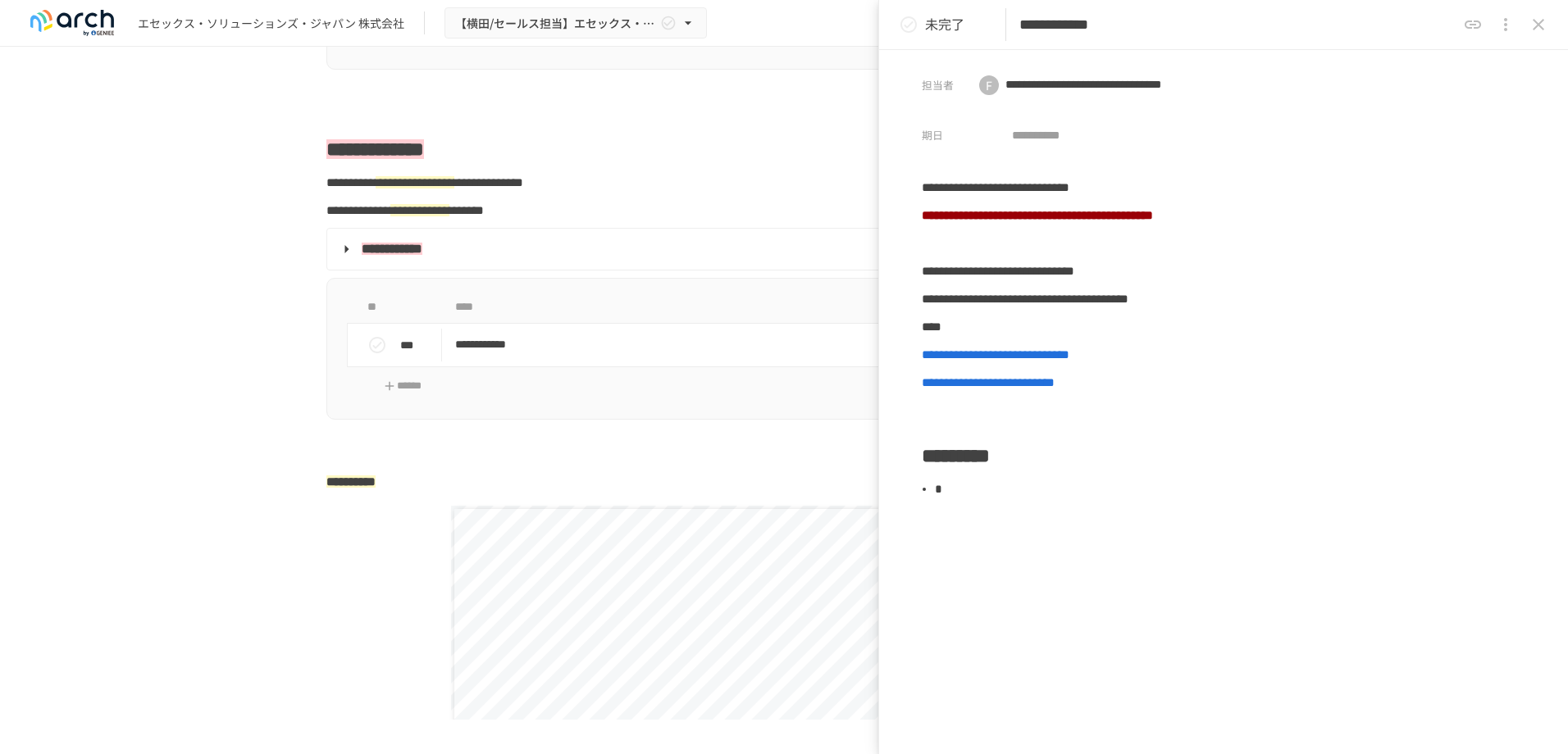 type 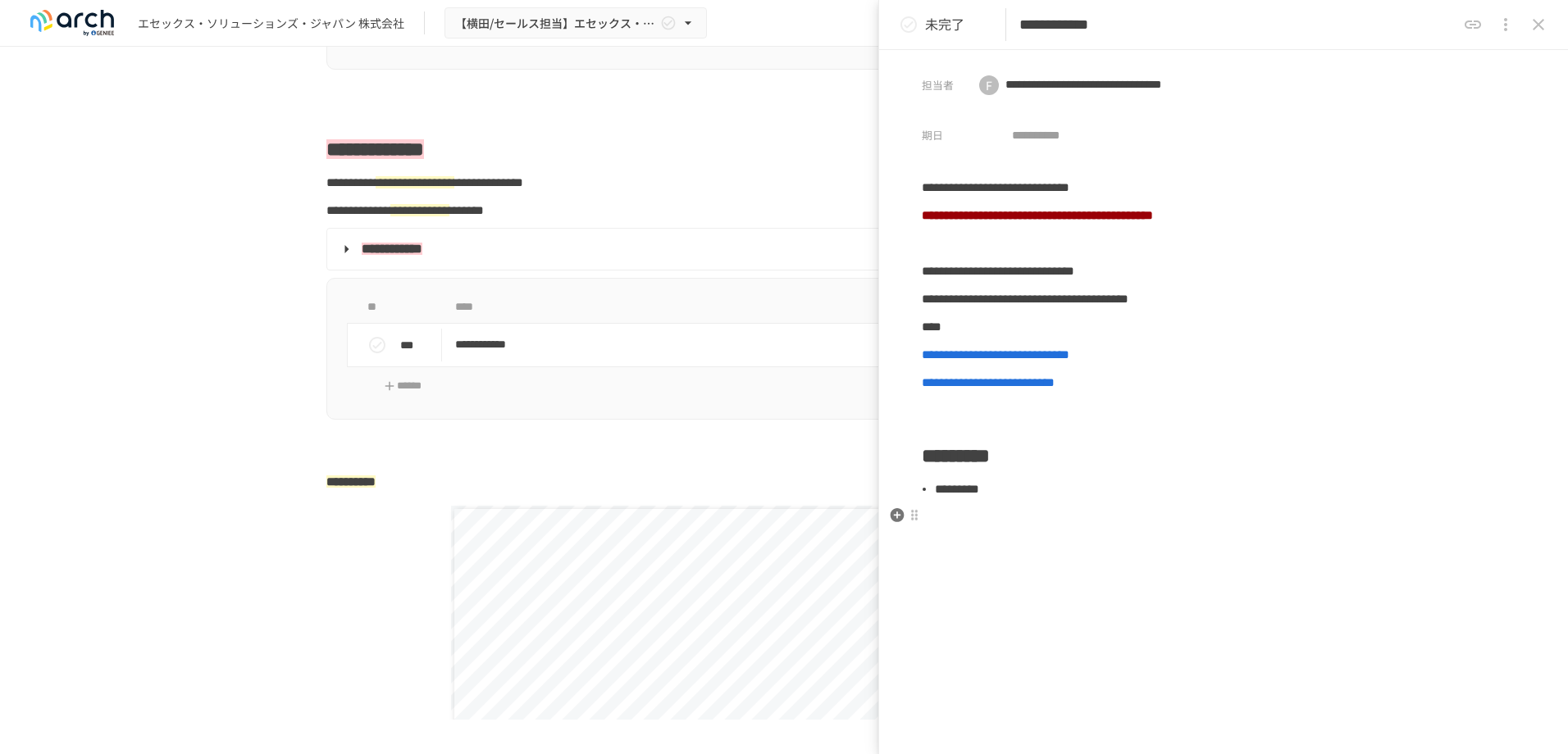 click on "**********" at bounding box center [1224, 352] 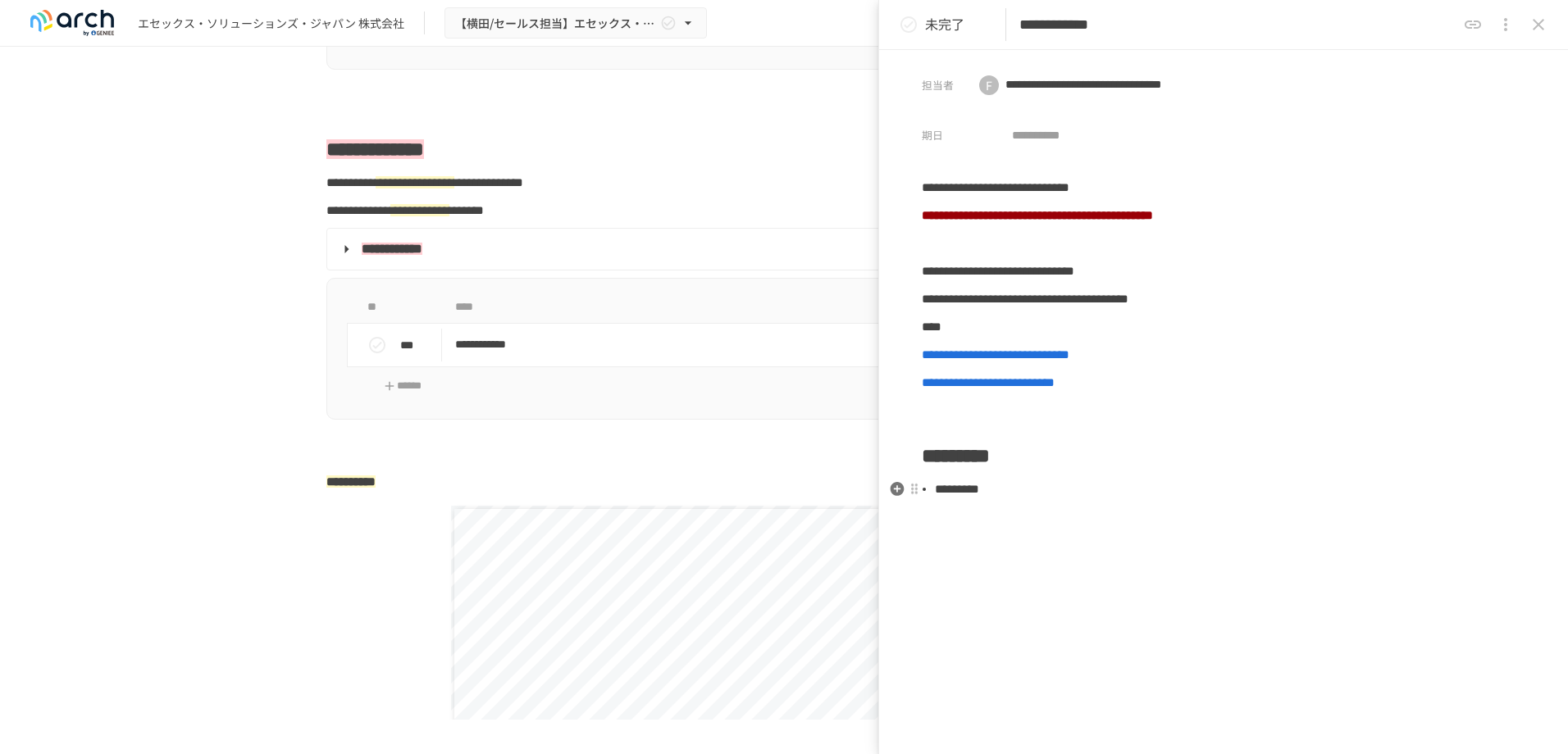 click on "*********" at bounding box center (1230, 489) 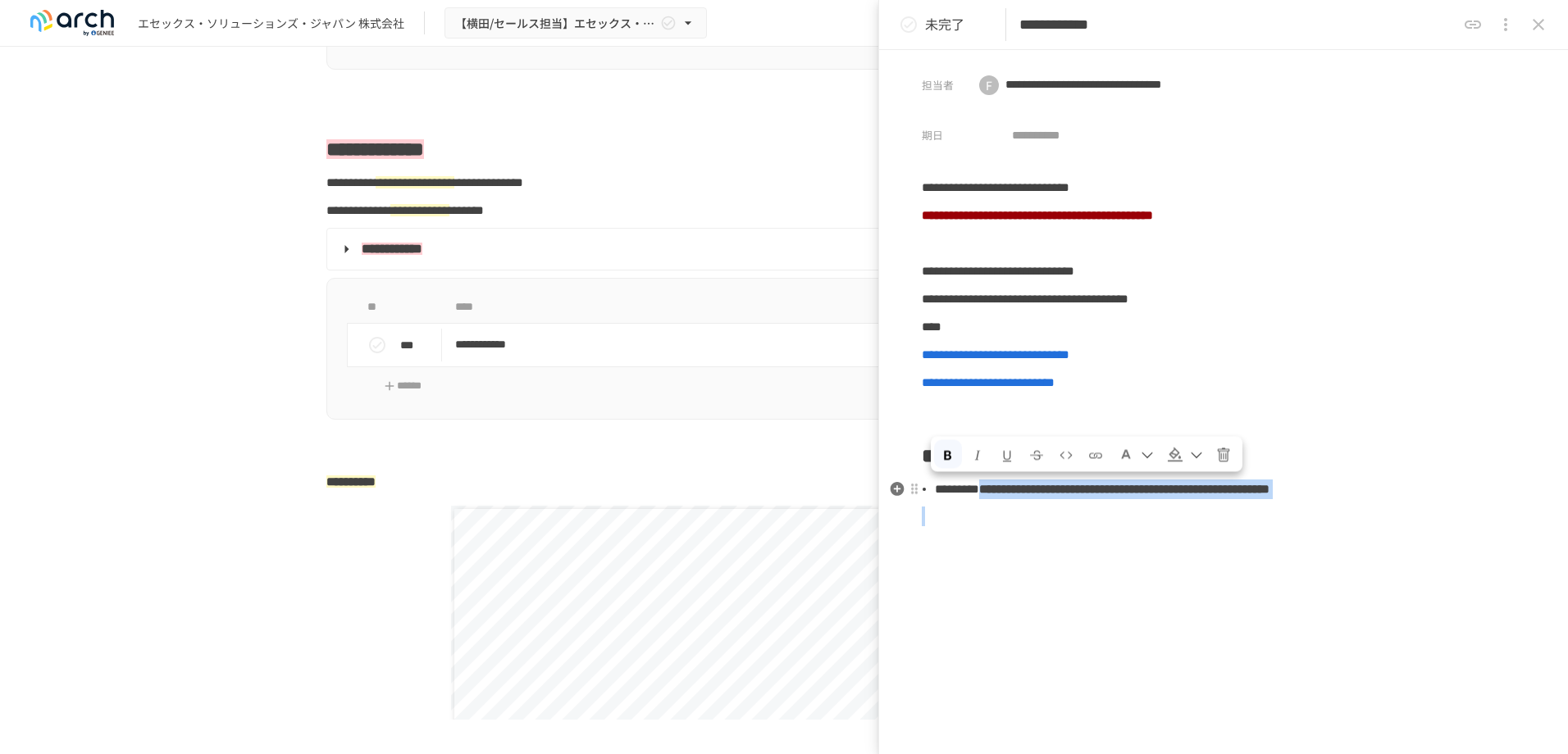 drag, startPoint x: 1197, startPoint y: 521, endPoint x: 1049, endPoint y: 488, distance: 151.63443 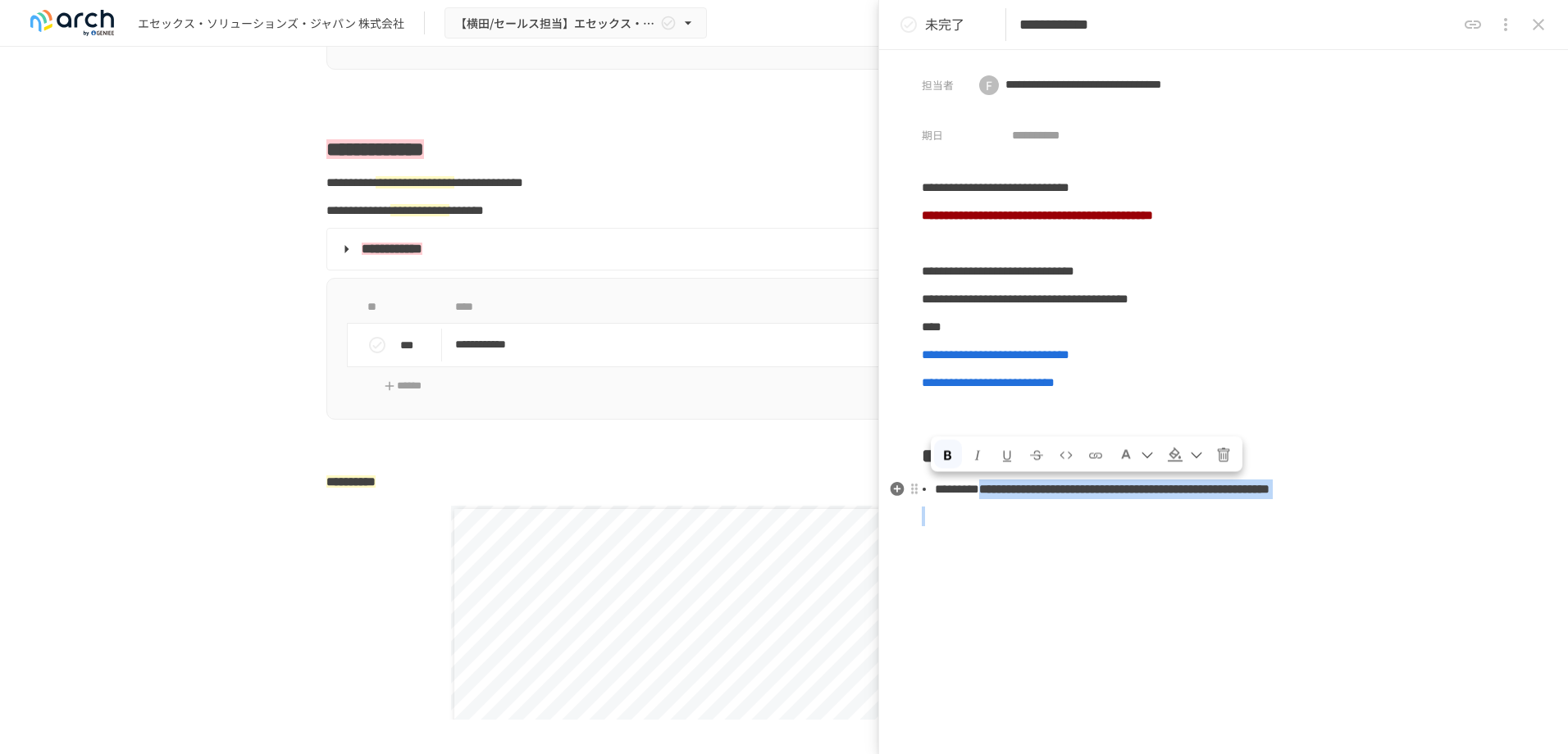 click on "**********" at bounding box center (1224, 352) 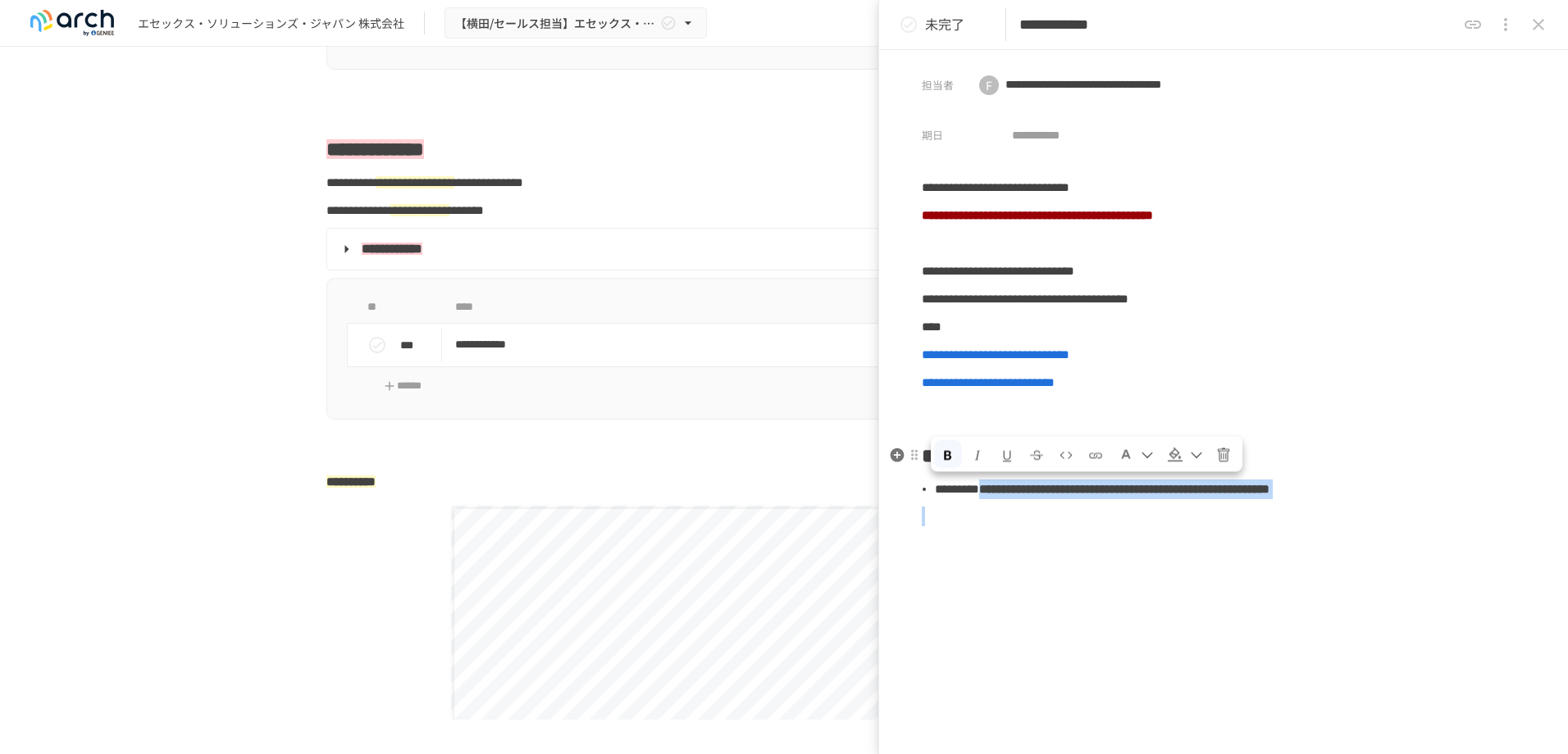 click at bounding box center (948, 456) 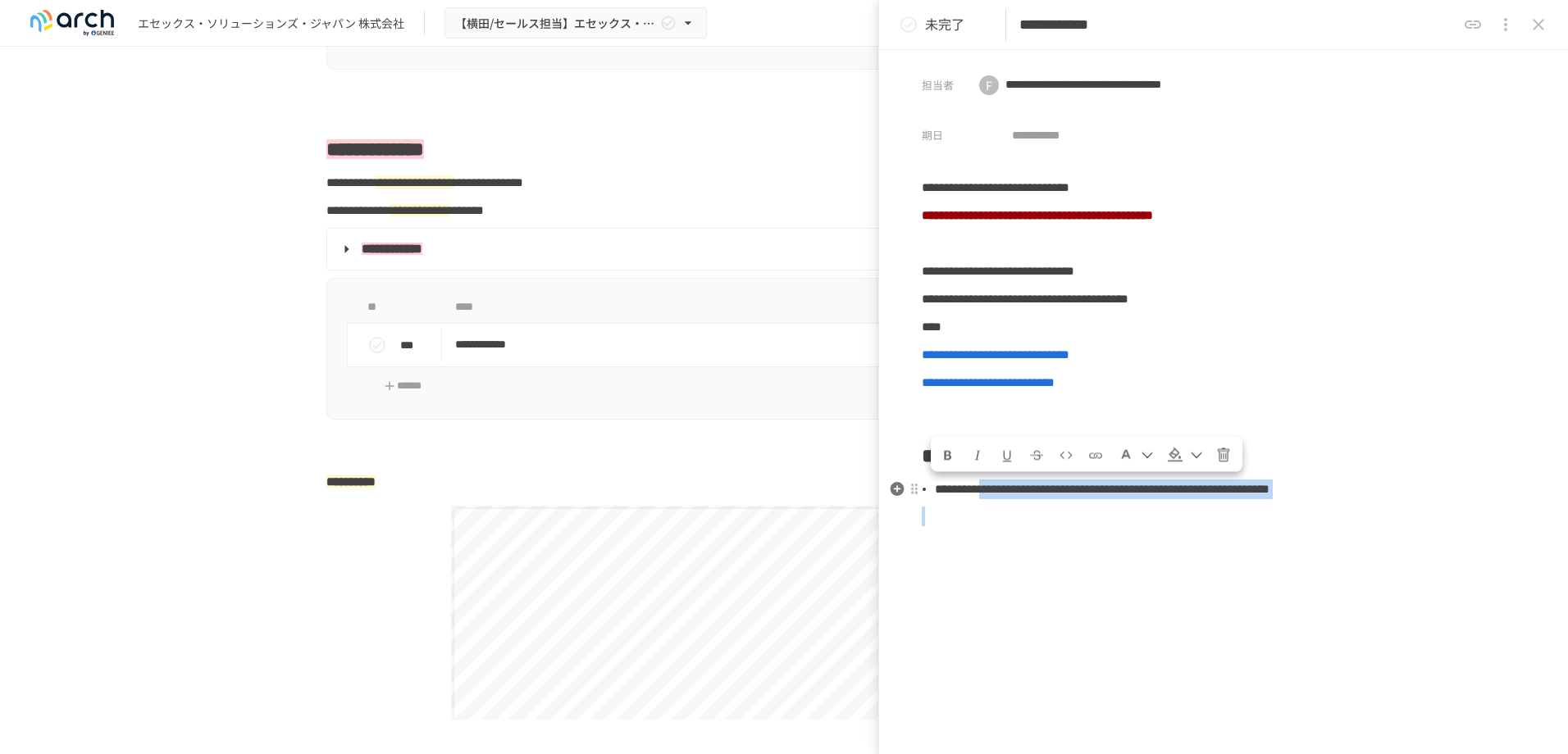 click on "**********" at bounding box center (1102, 488) 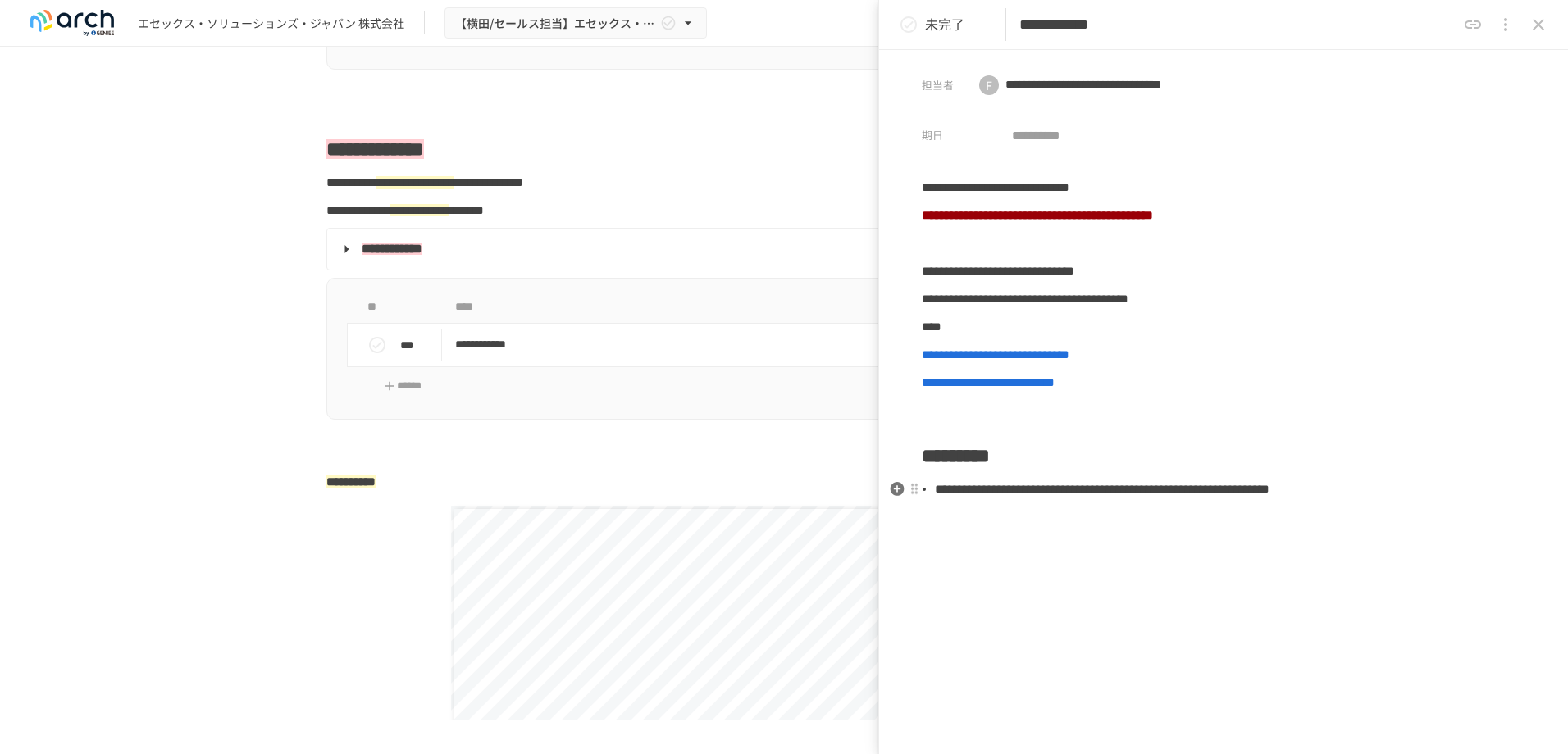 click on "**********" at bounding box center (1102, 488) 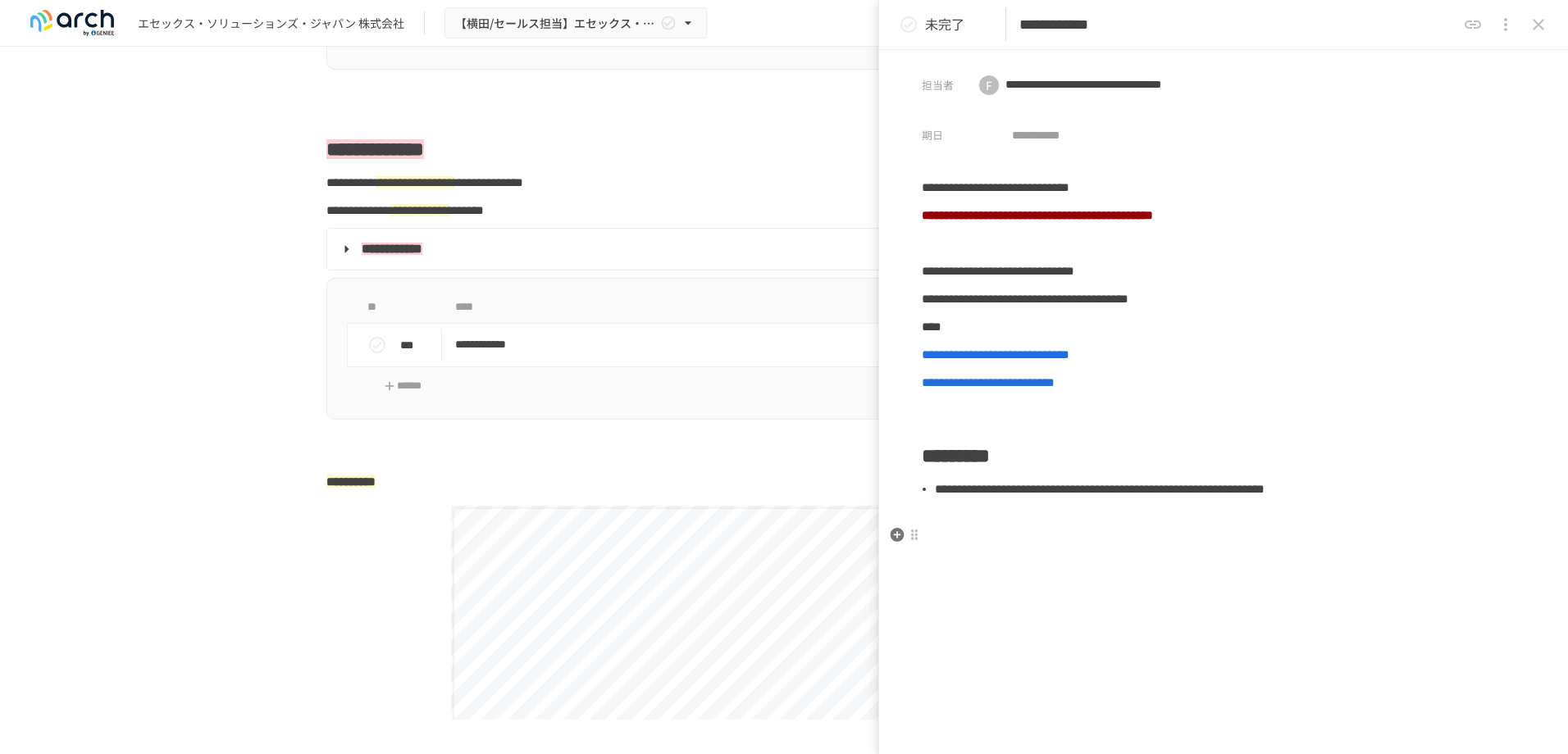 click on "**********" at bounding box center [1224, 352] 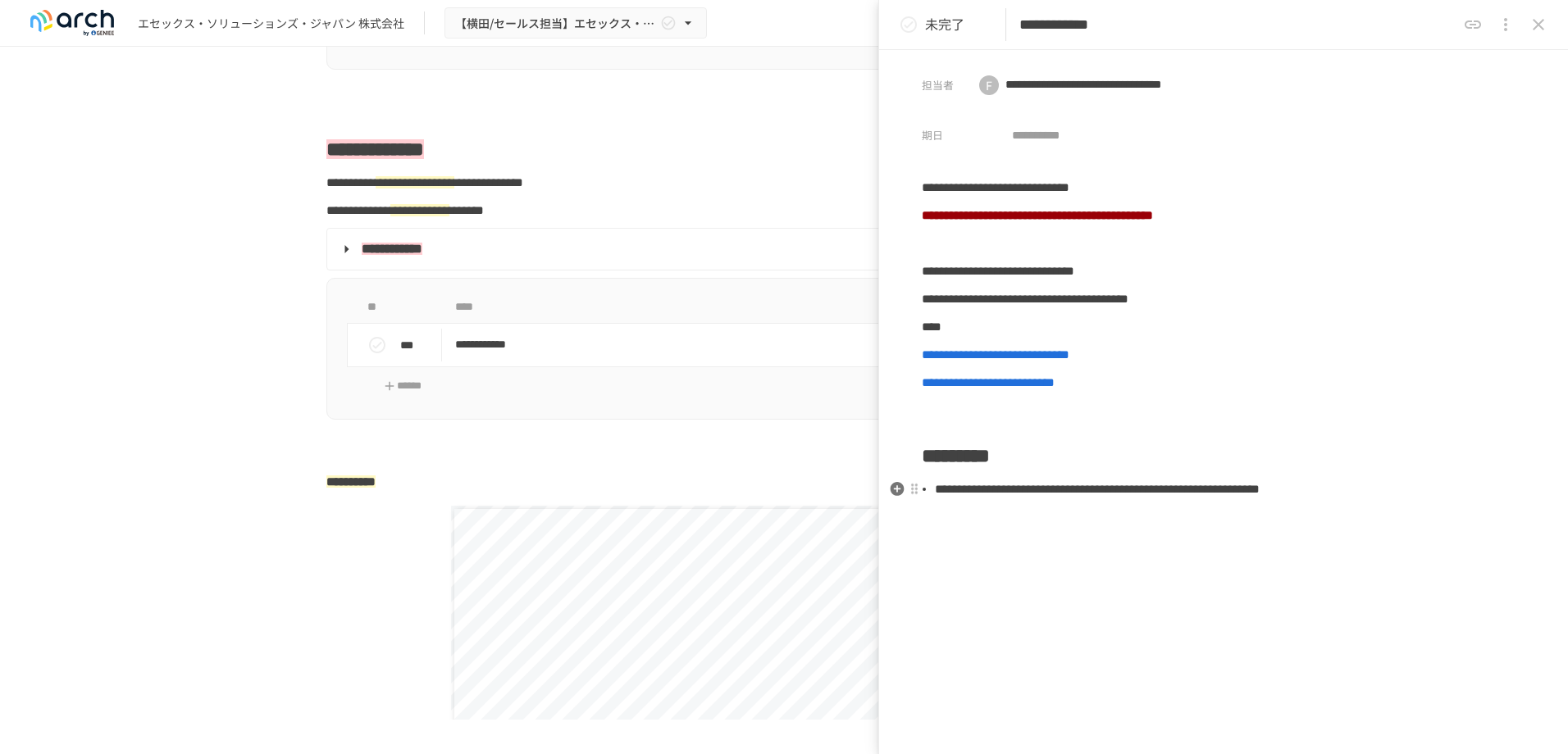 click on "**********" at bounding box center [1224, 338] 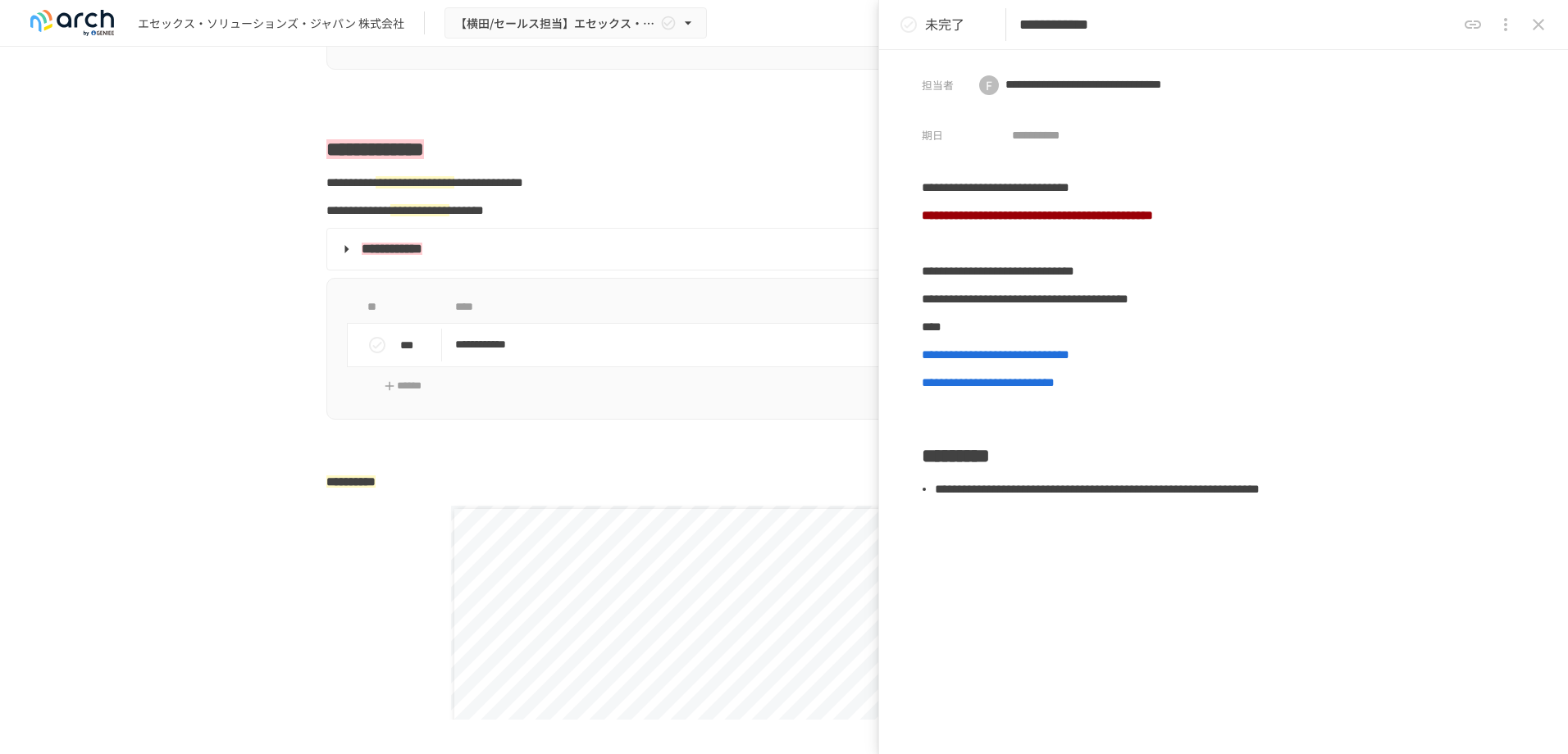 scroll, scrollTop: 0, scrollLeft: 0, axis: both 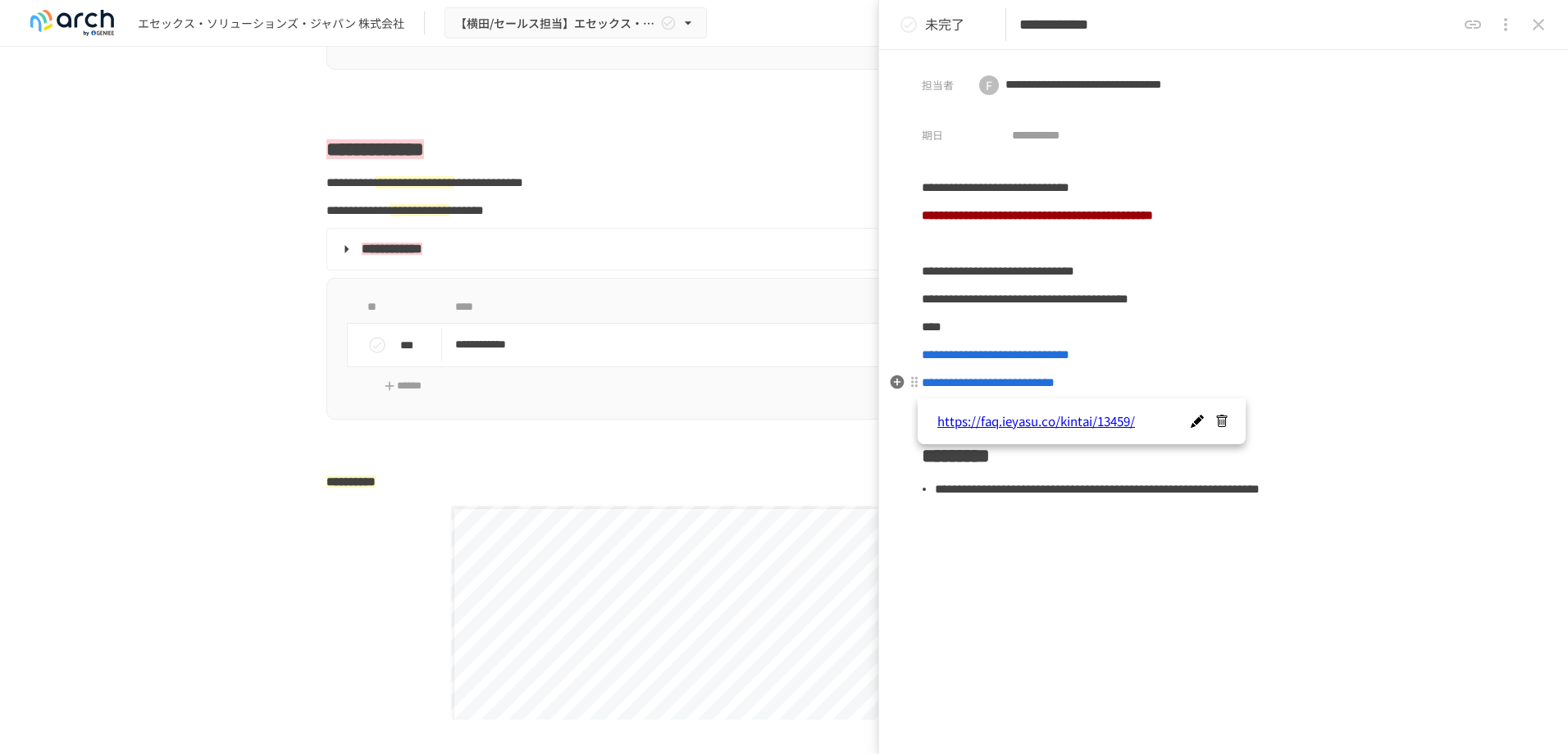 drag, startPoint x: 1512, startPoint y: 377, endPoint x: 1107, endPoint y: 495, distance: 421.84 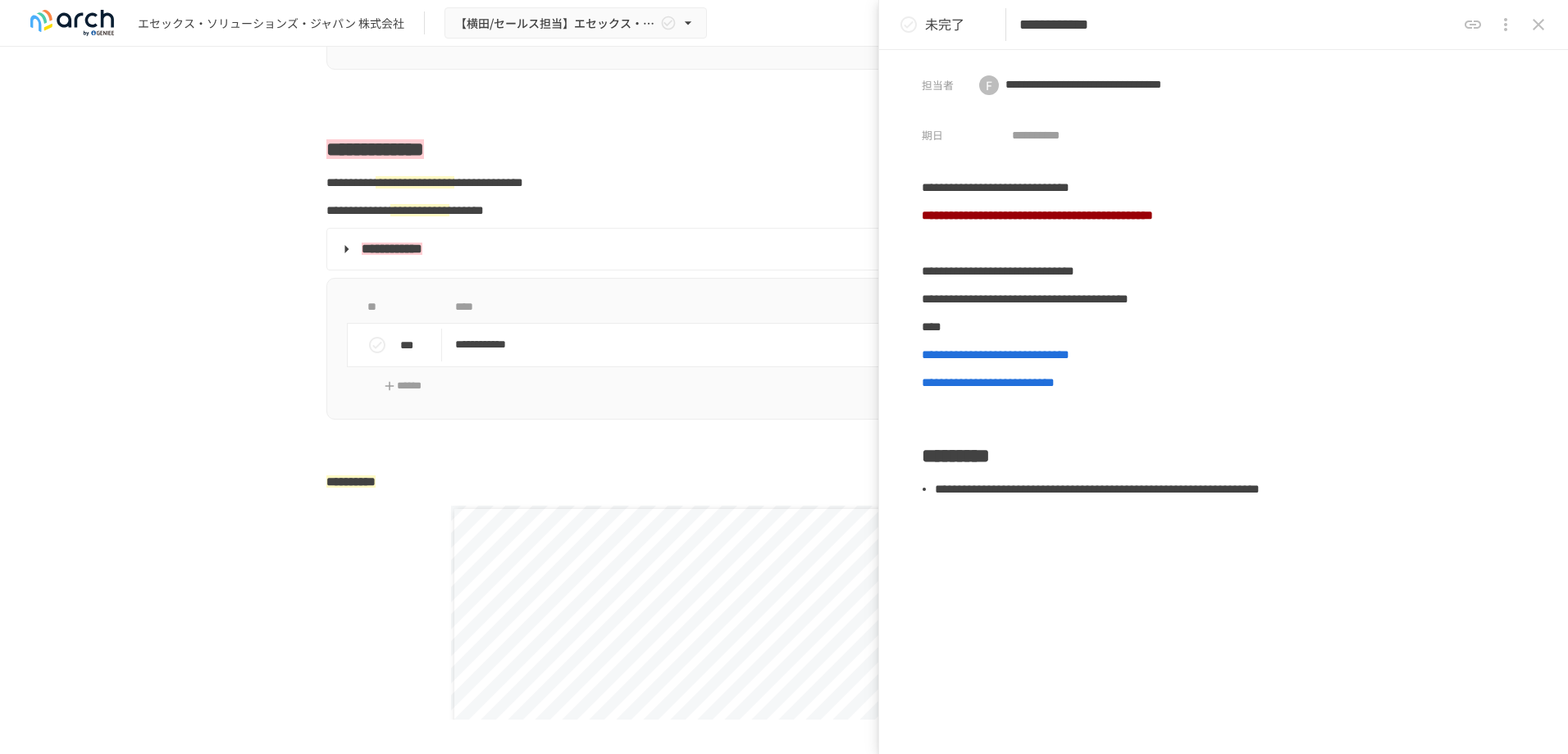 drag, startPoint x: 1203, startPoint y: 592, endPoint x: 1203, endPoint y: 582, distance: 10 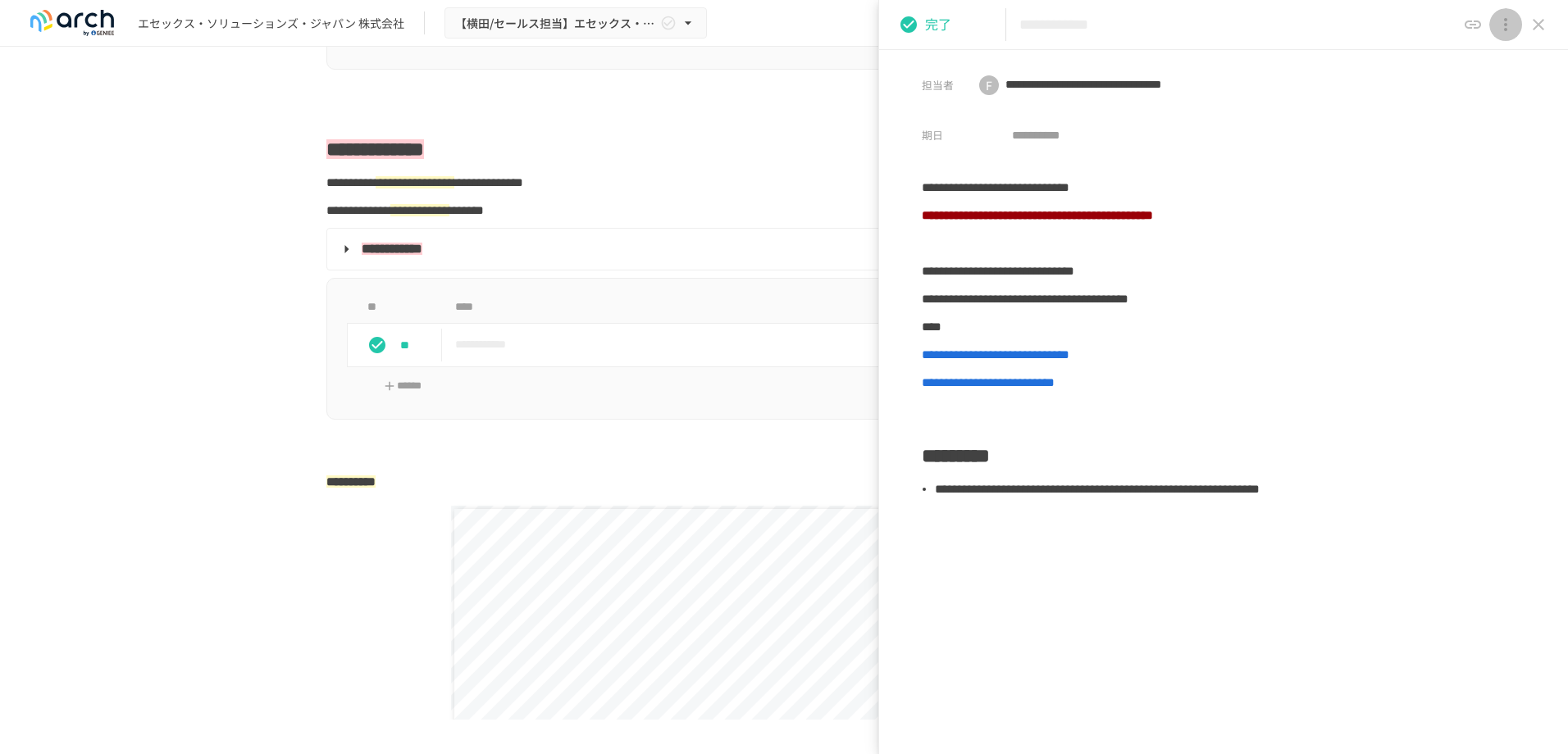 click 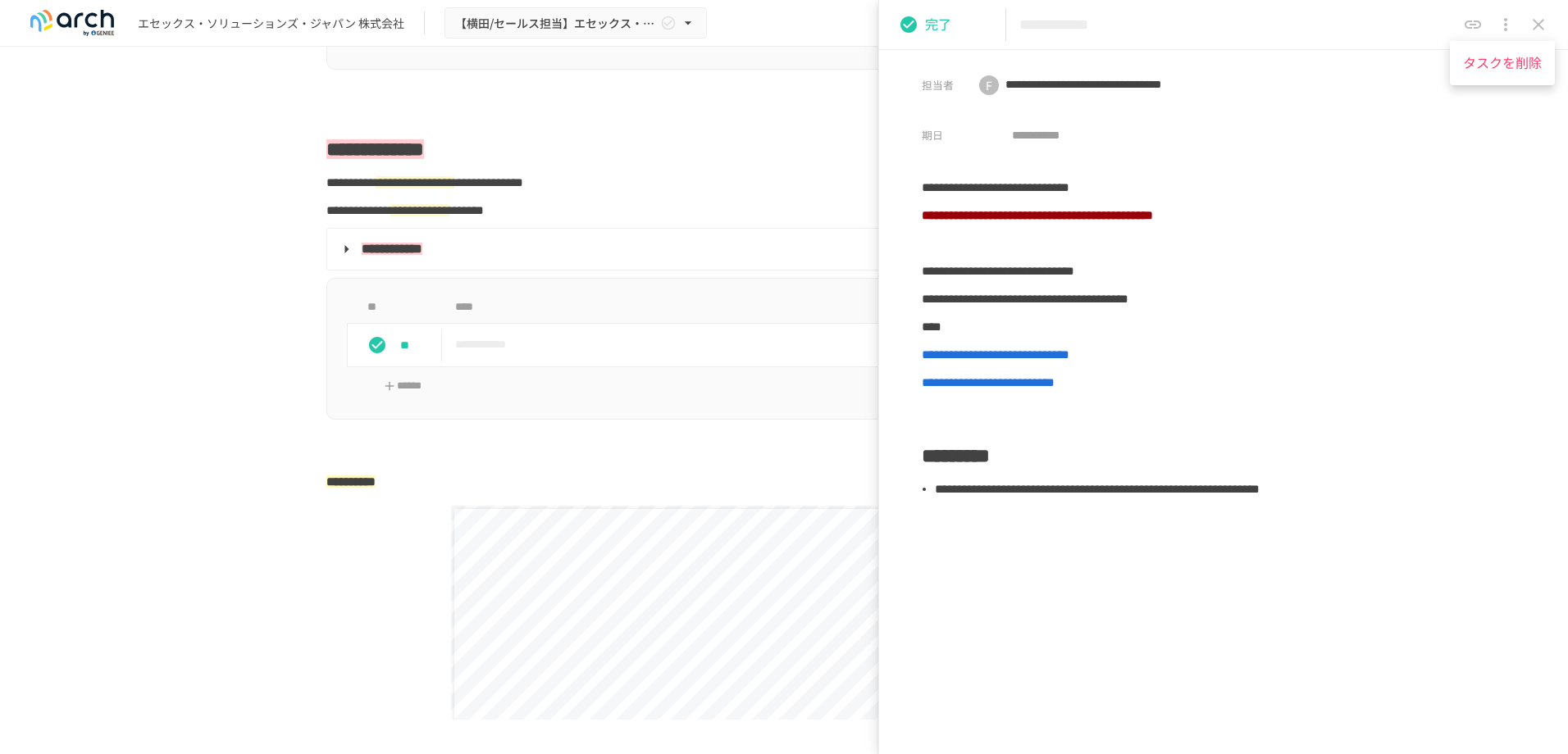 click at bounding box center (784, 377) 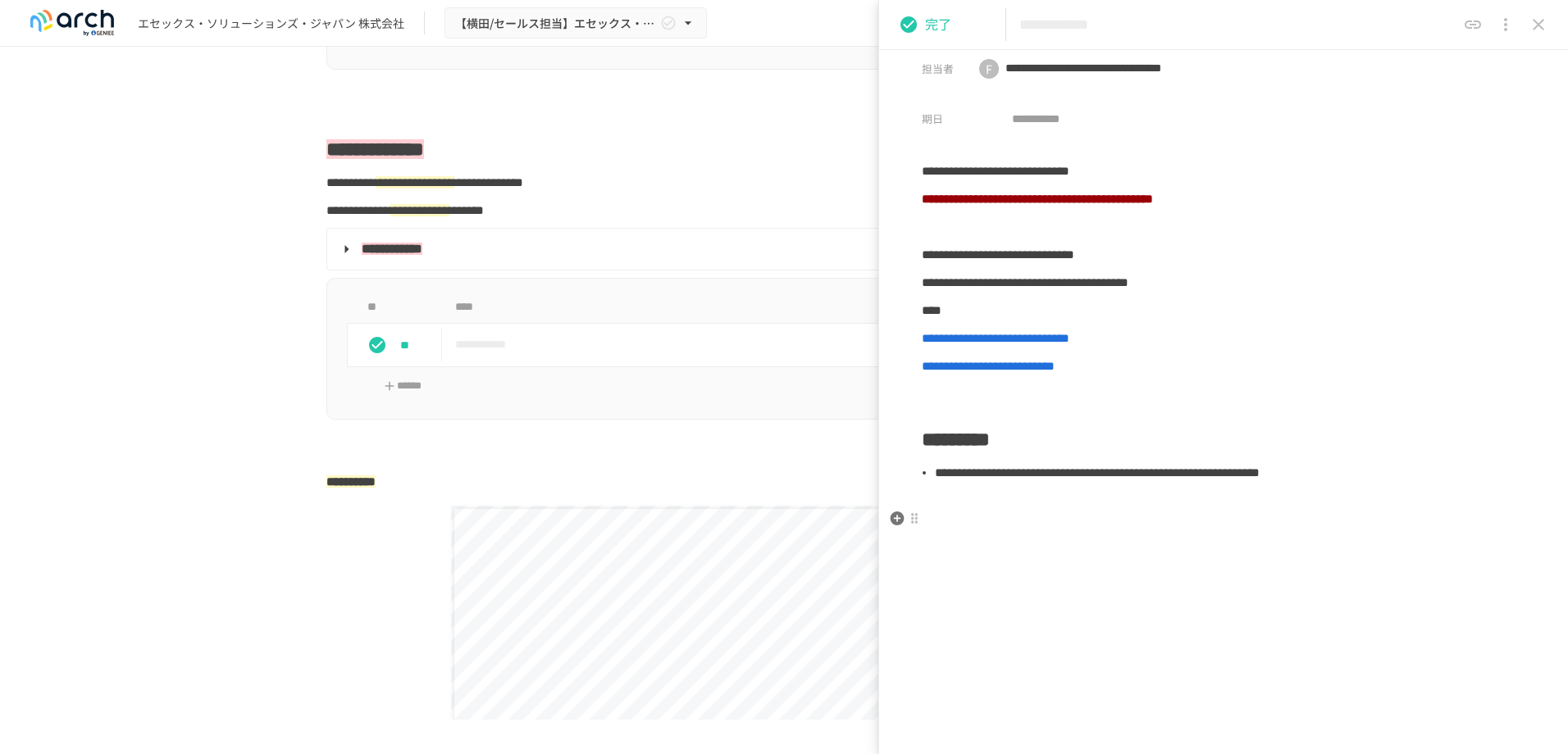 scroll, scrollTop: 0, scrollLeft: 0, axis: both 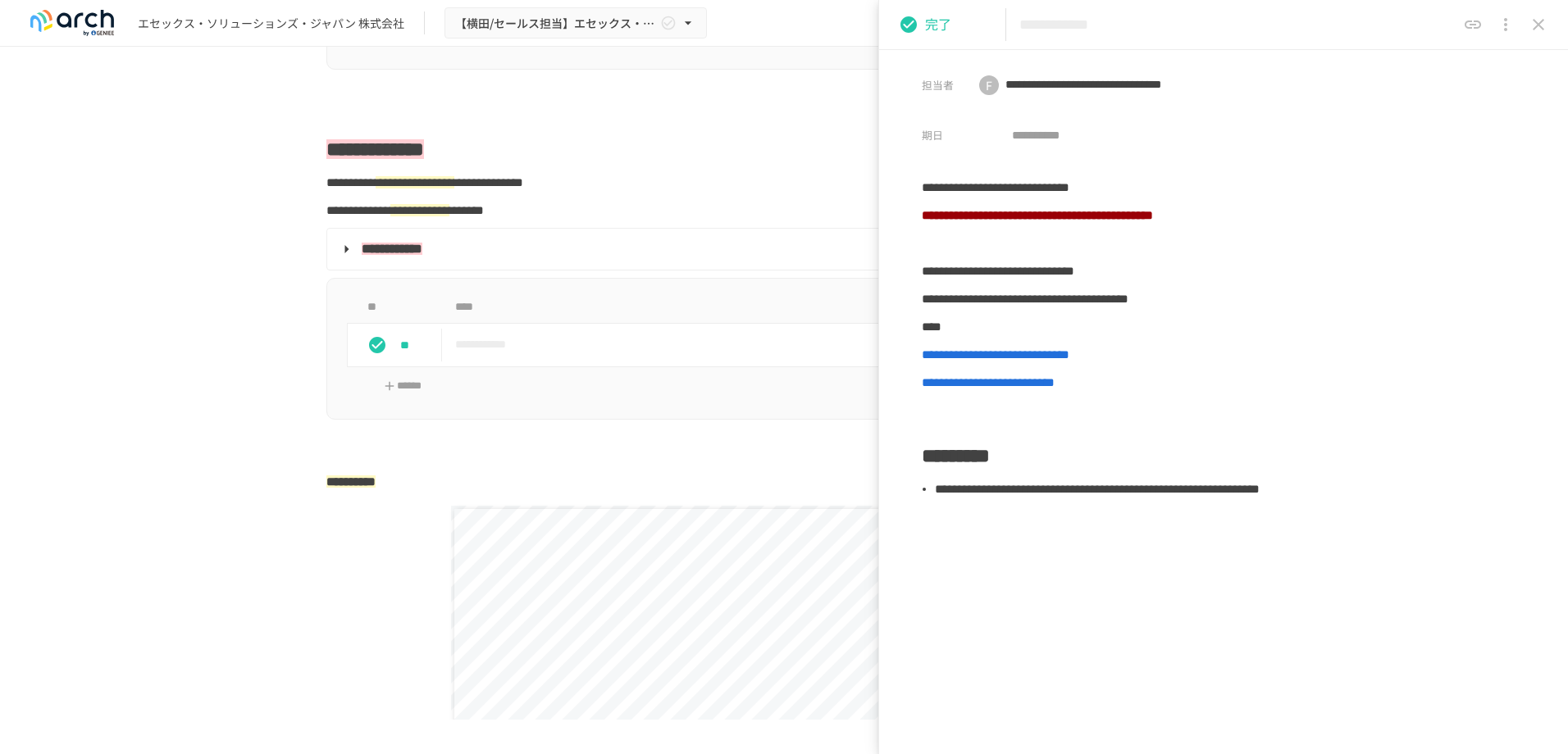 click at bounding box center (1538, 25) 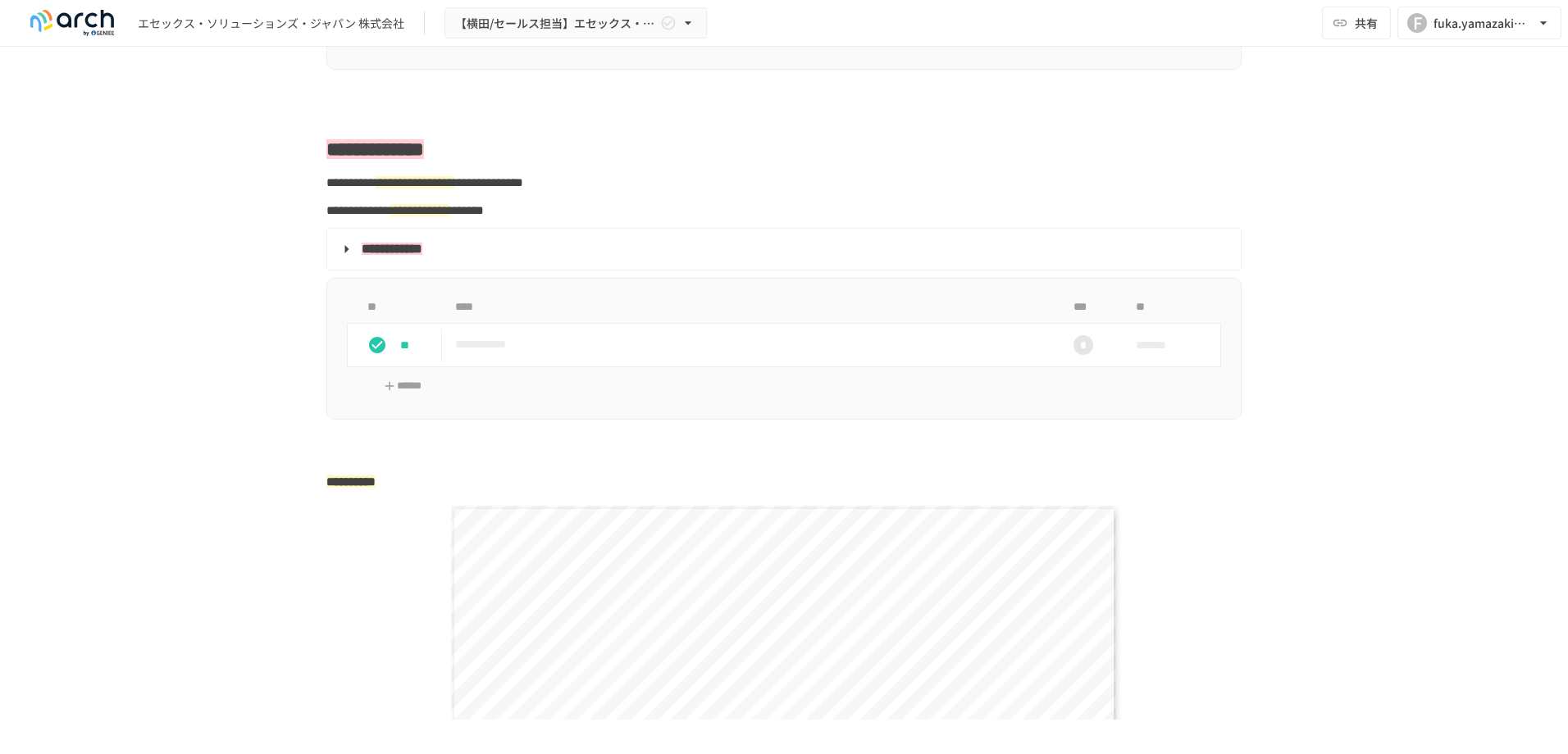 click on "**********" at bounding box center [784, 383] 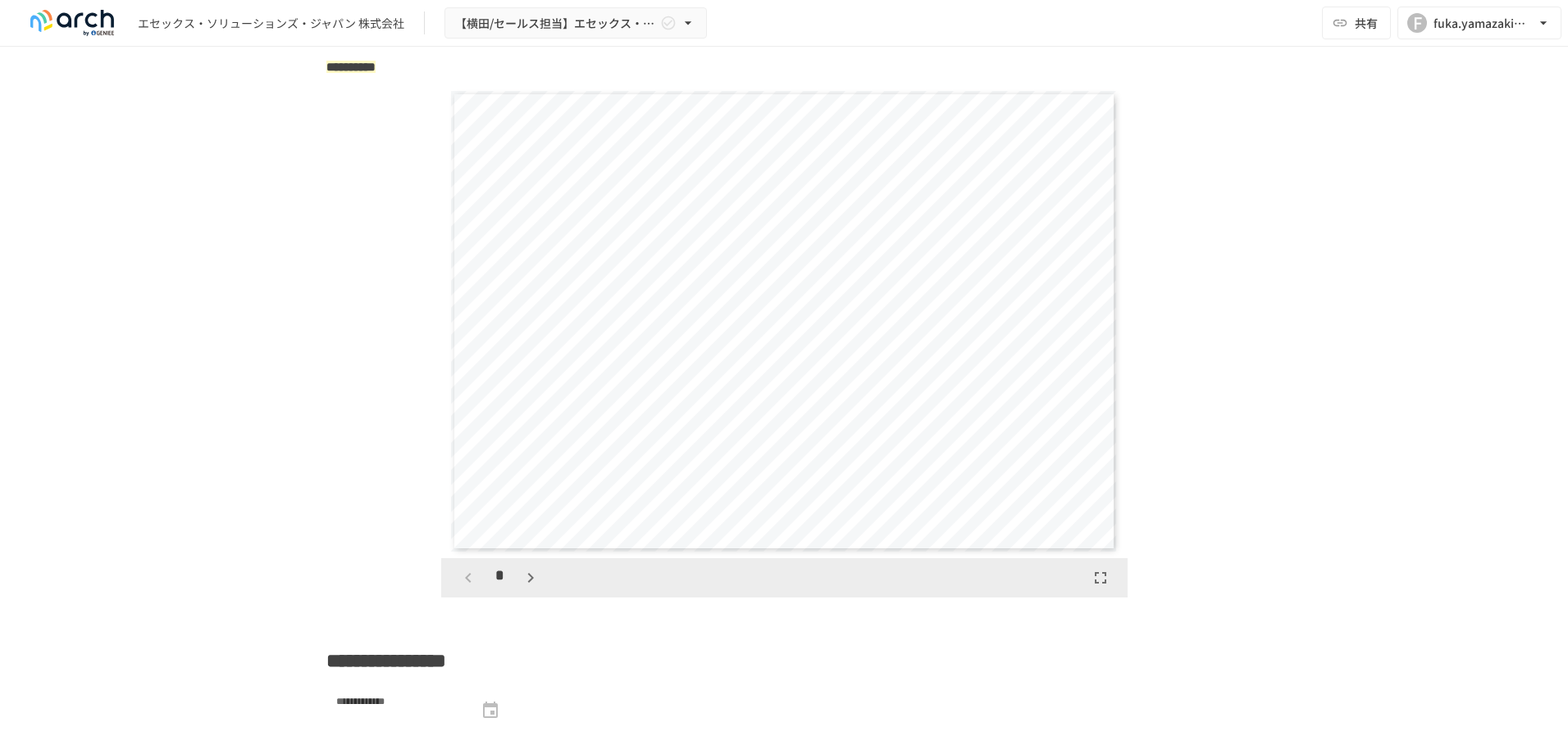 scroll, scrollTop: 2868, scrollLeft: 0, axis: vertical 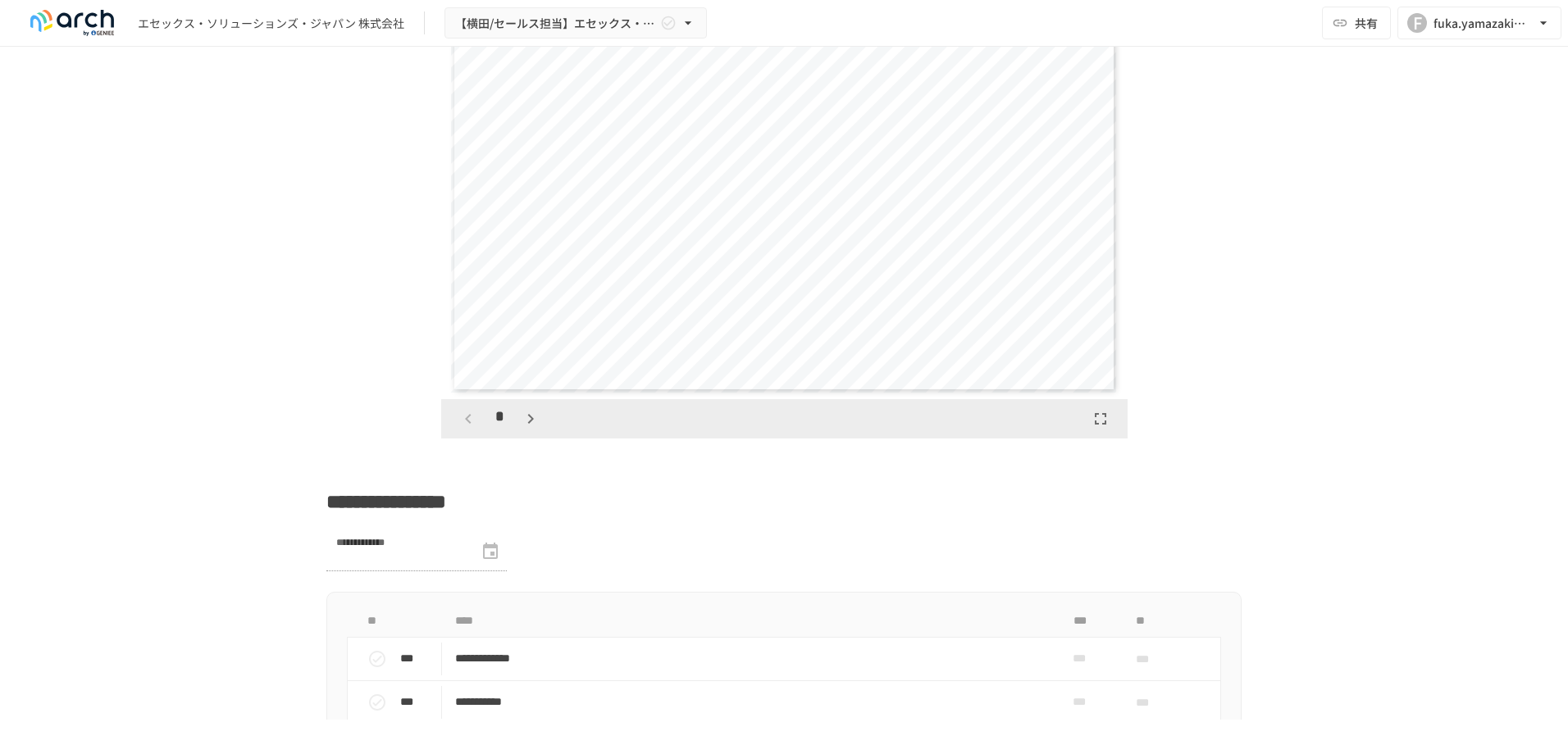 click on "**********" at bounding box center (784, 162) 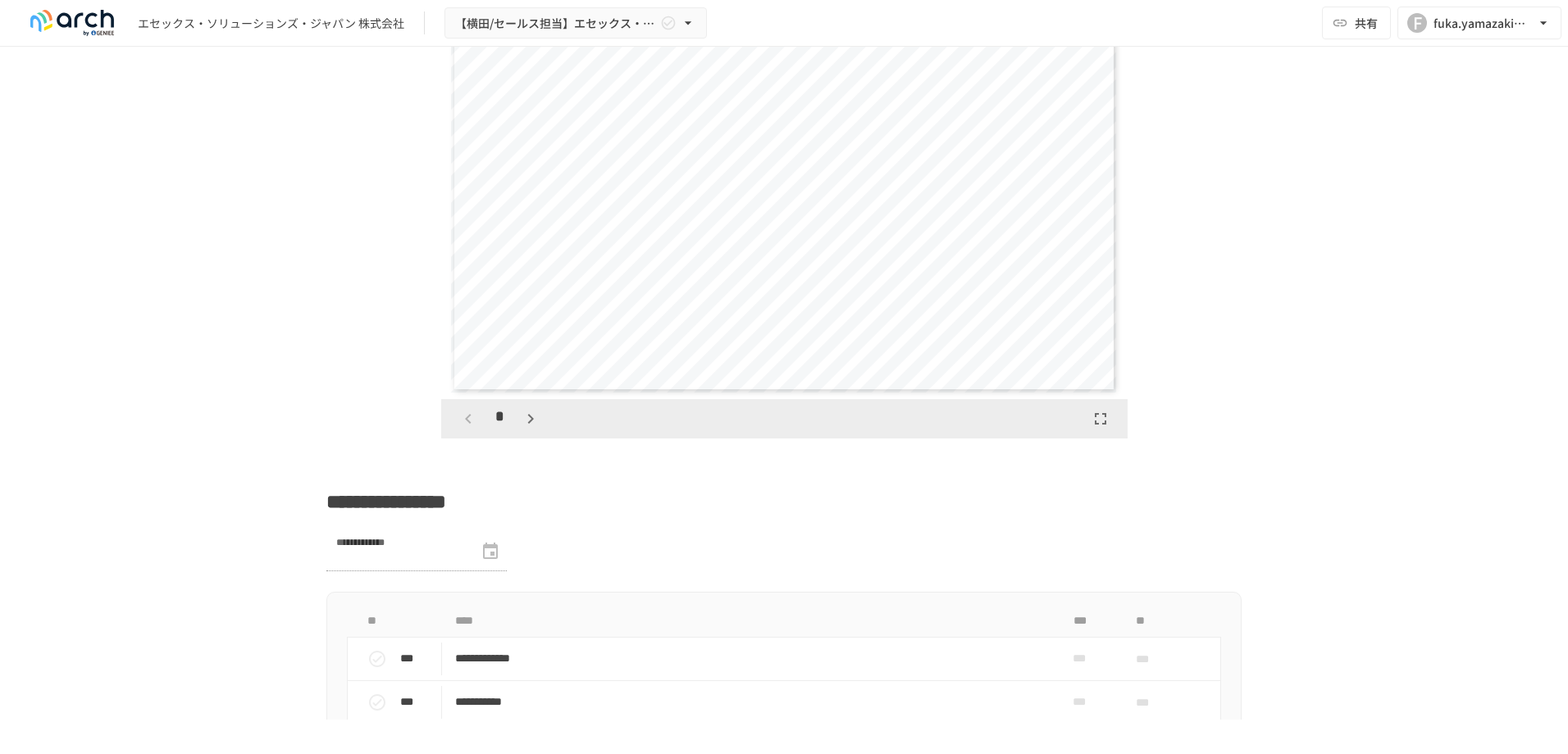 click 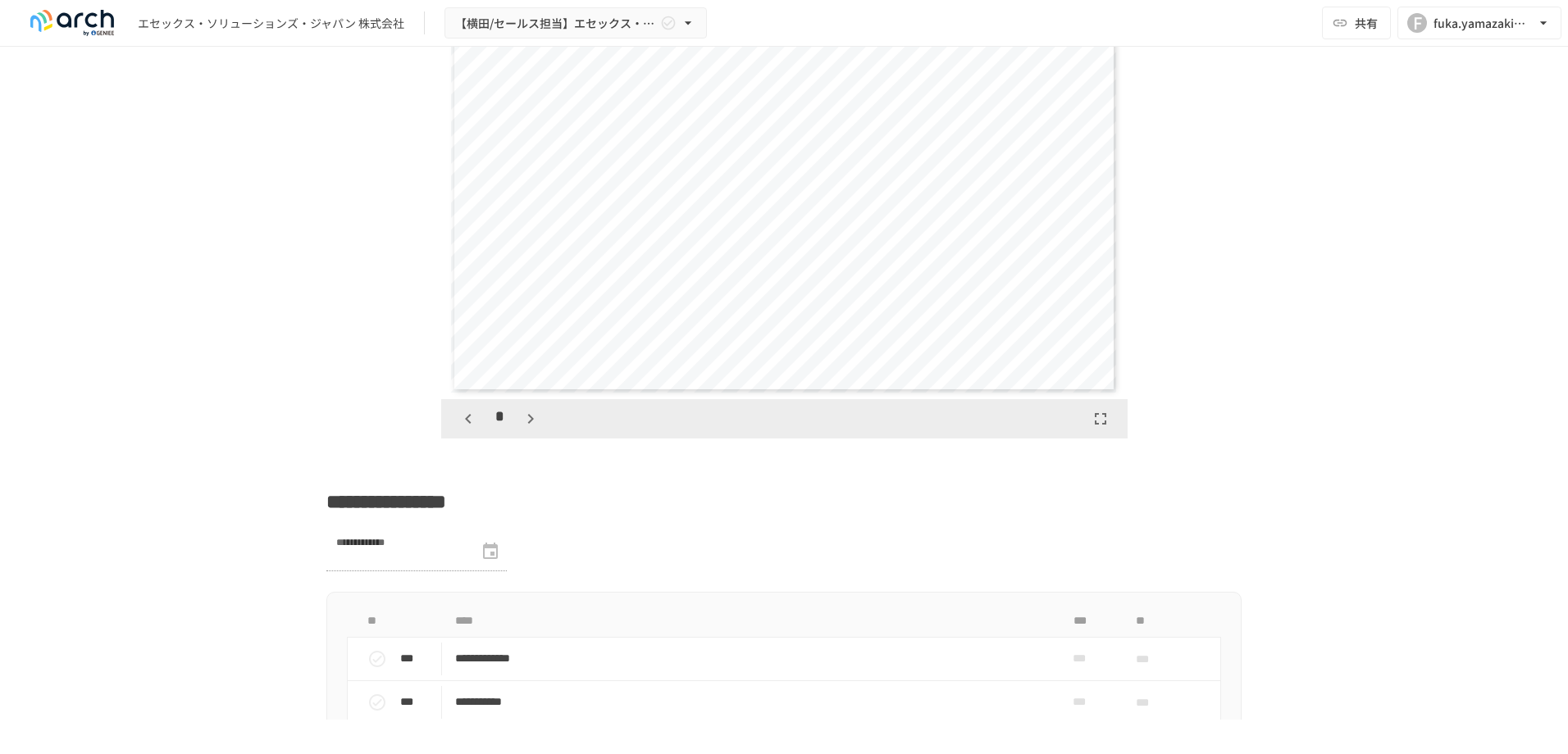 scroll, scrollTop: 474, scrollLeft: 0, axis: vertical 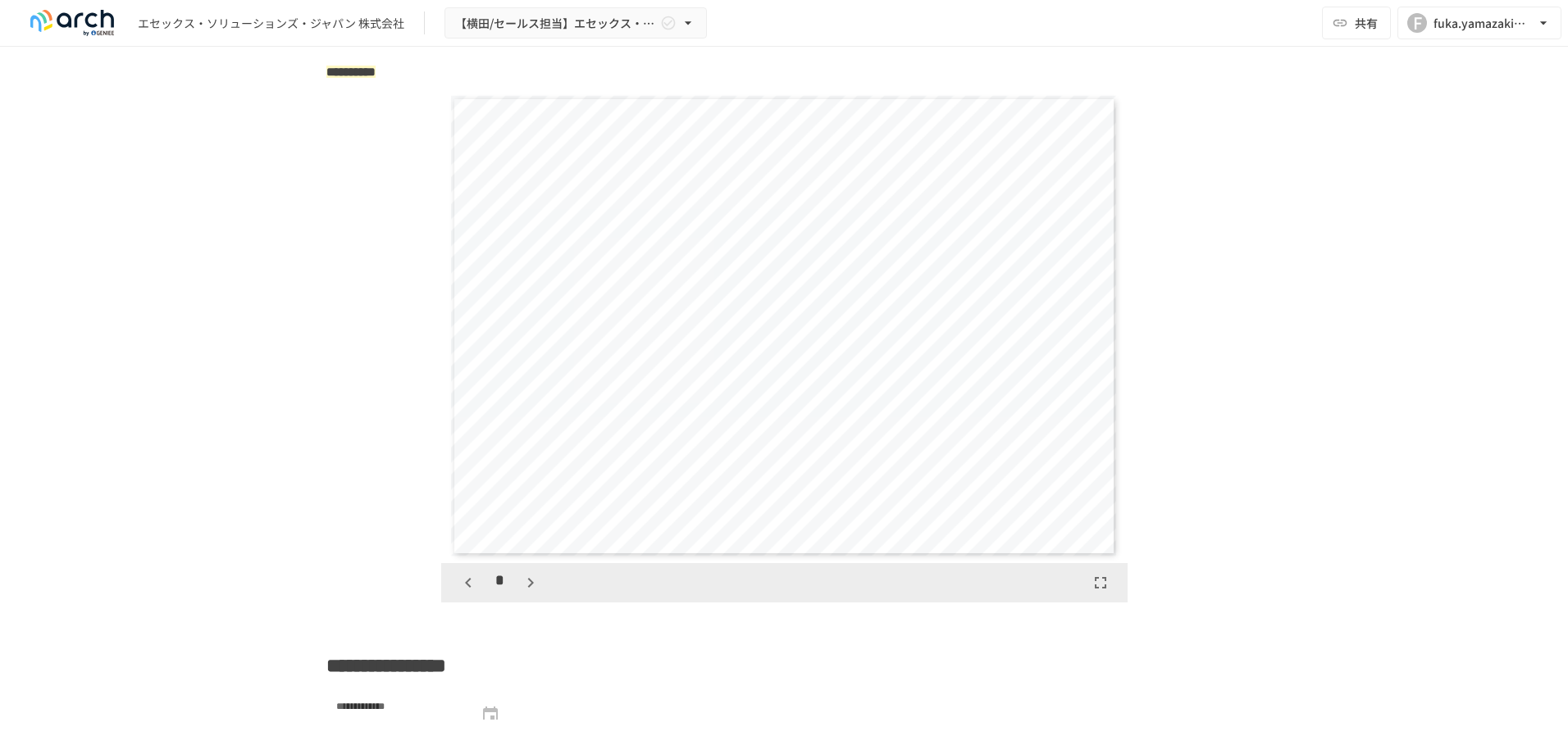 click 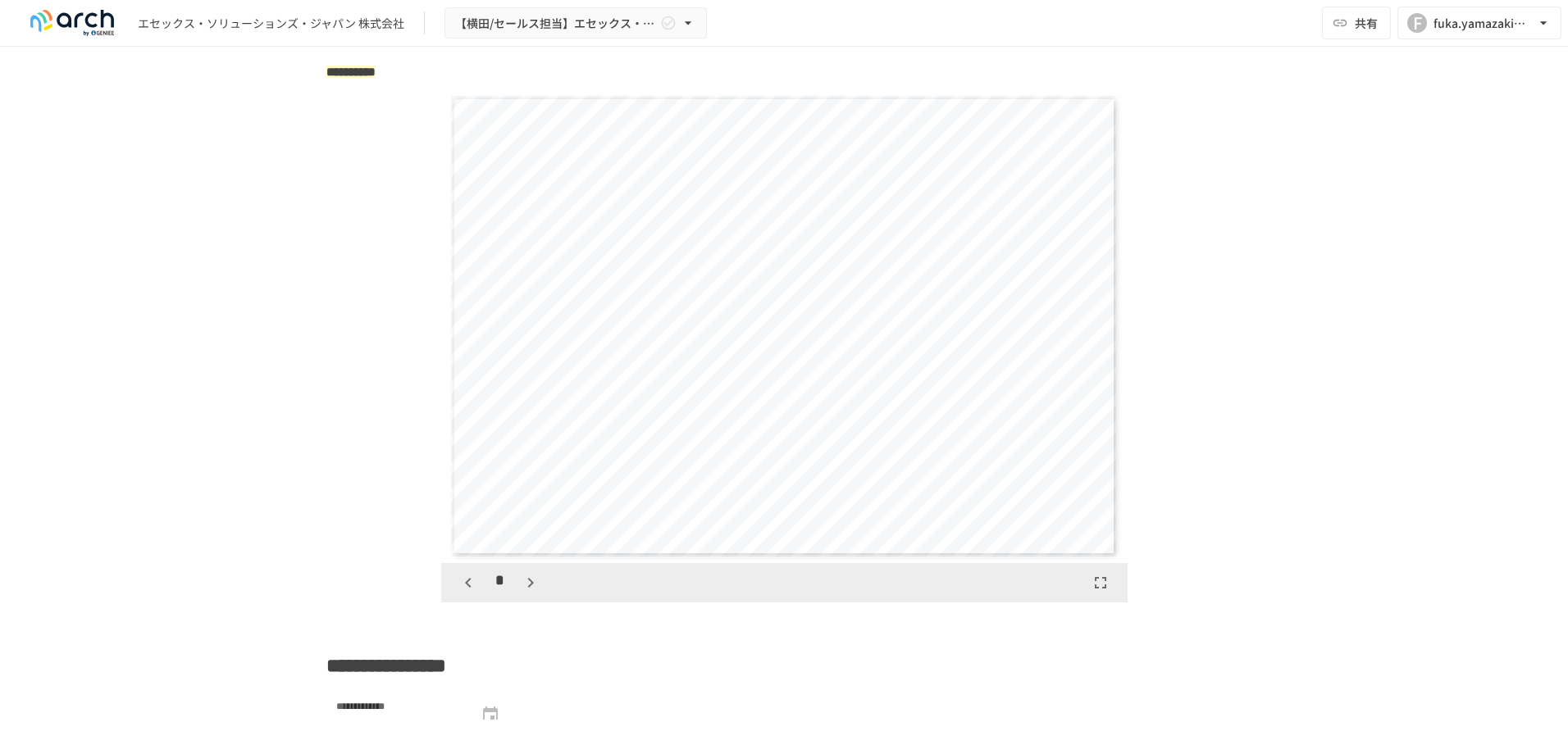 click 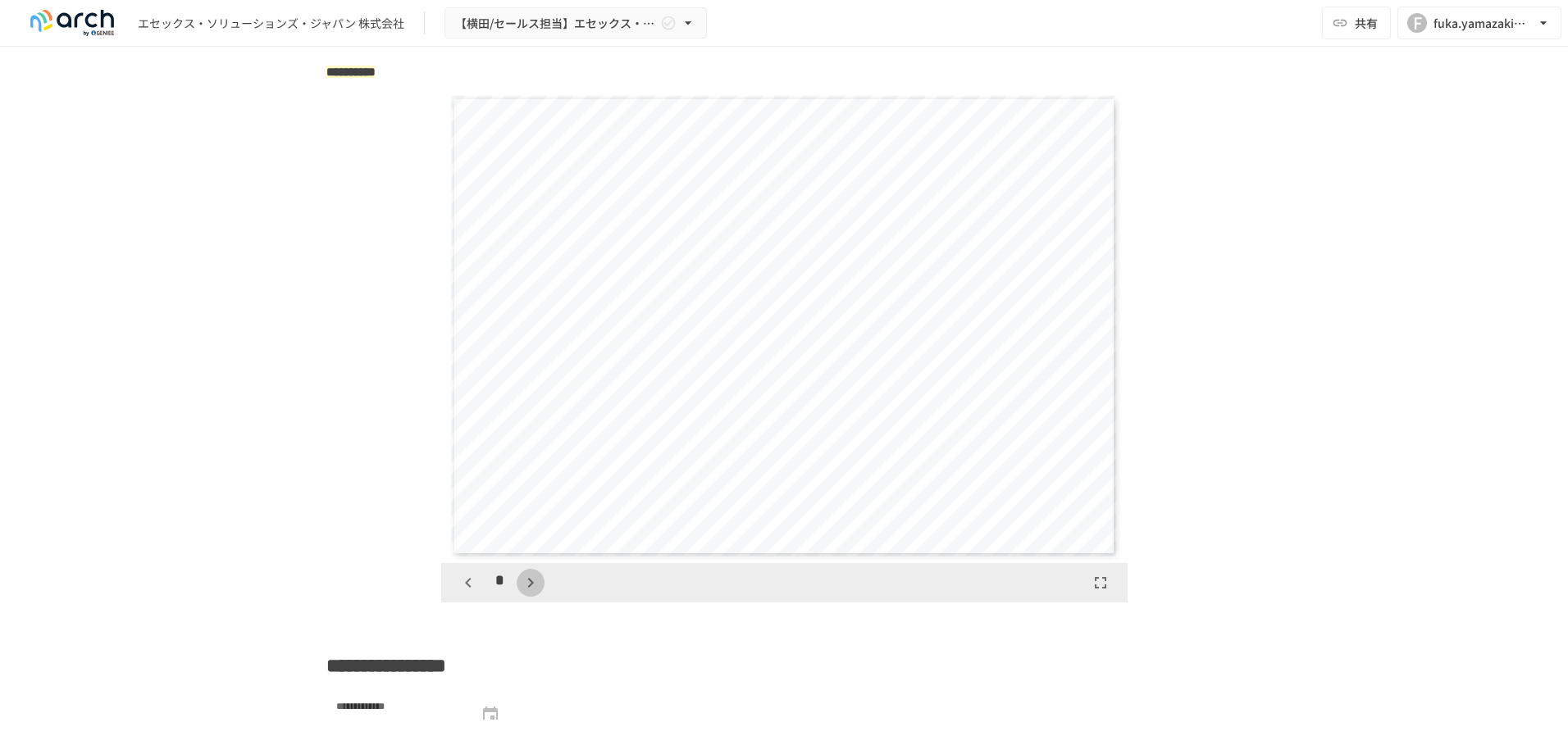 click 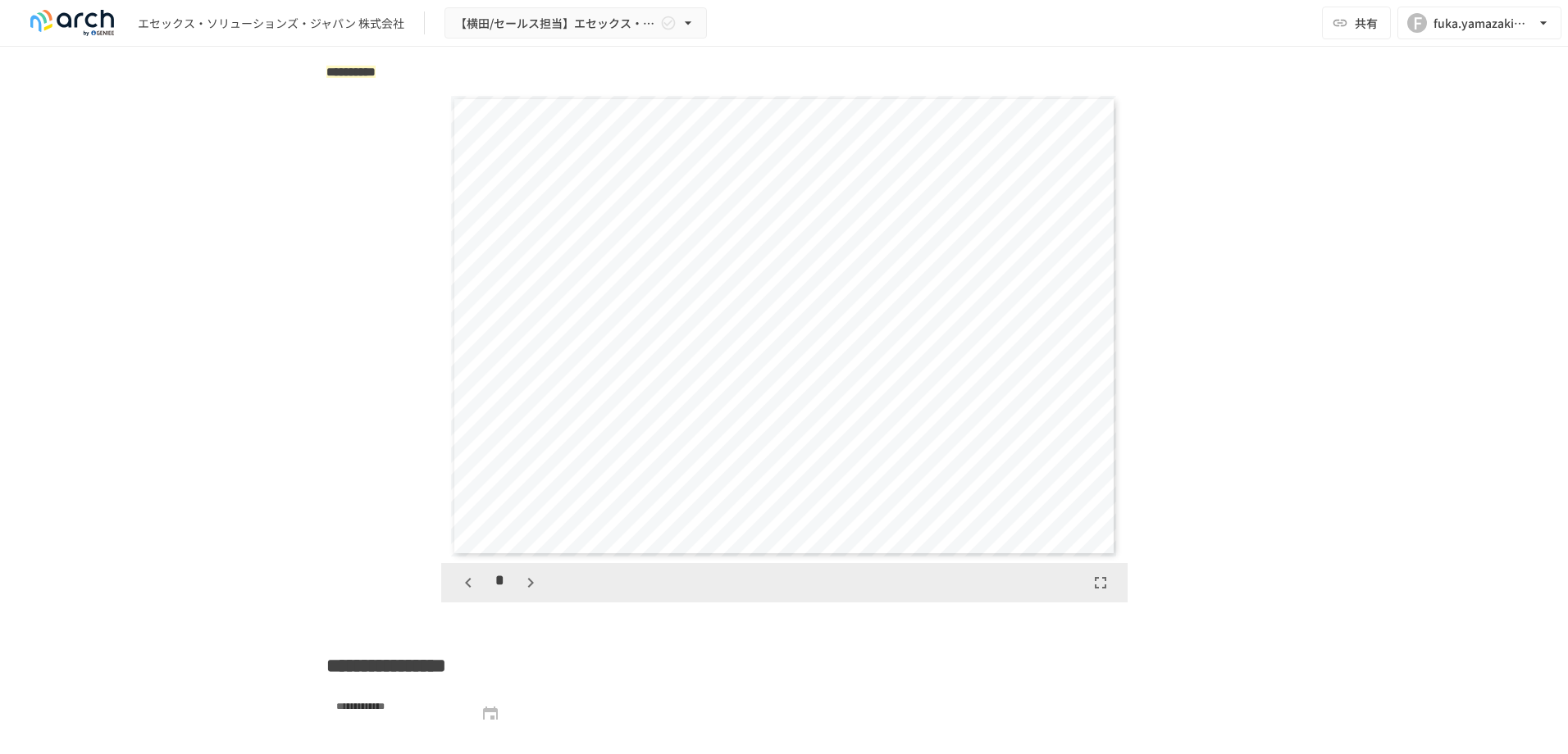 click 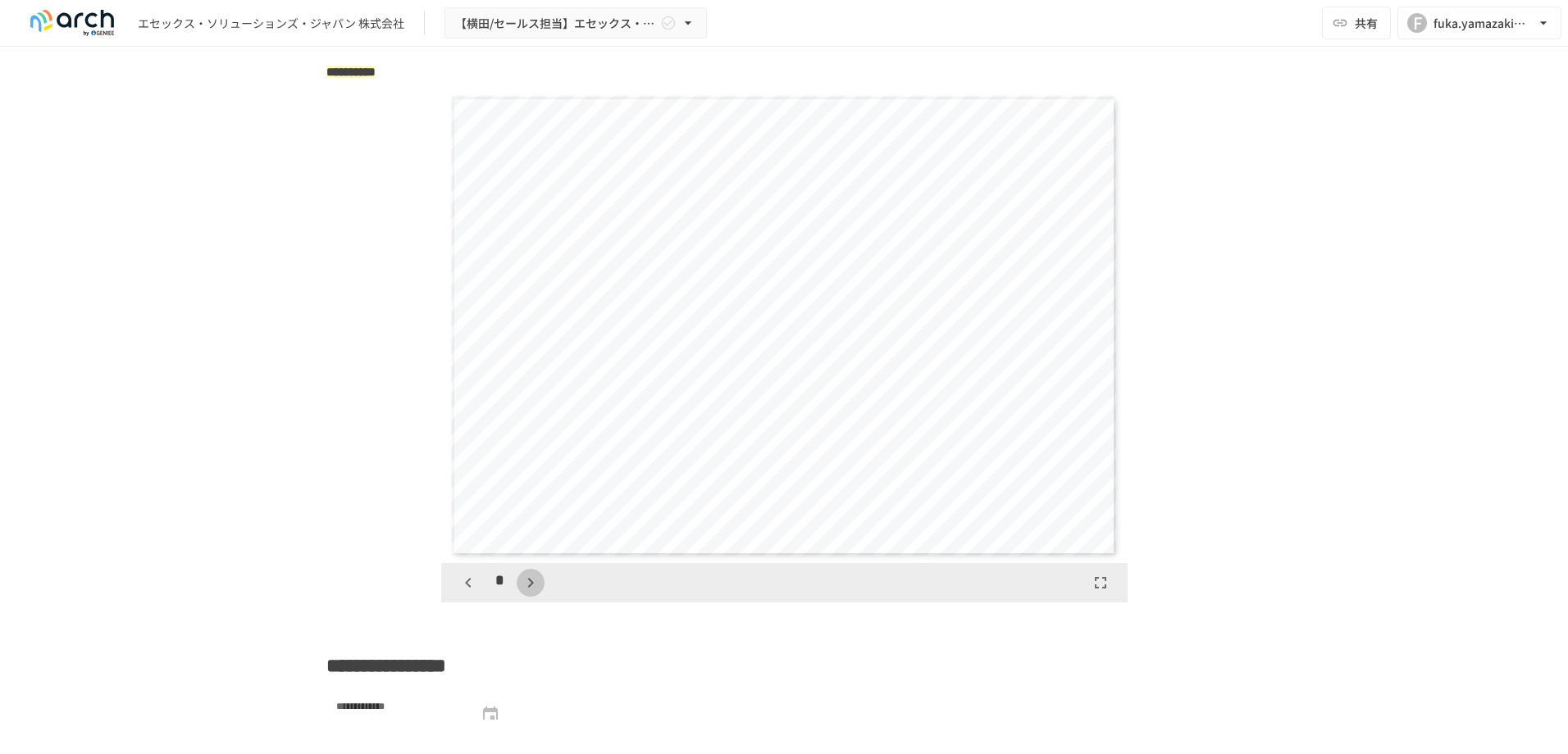click 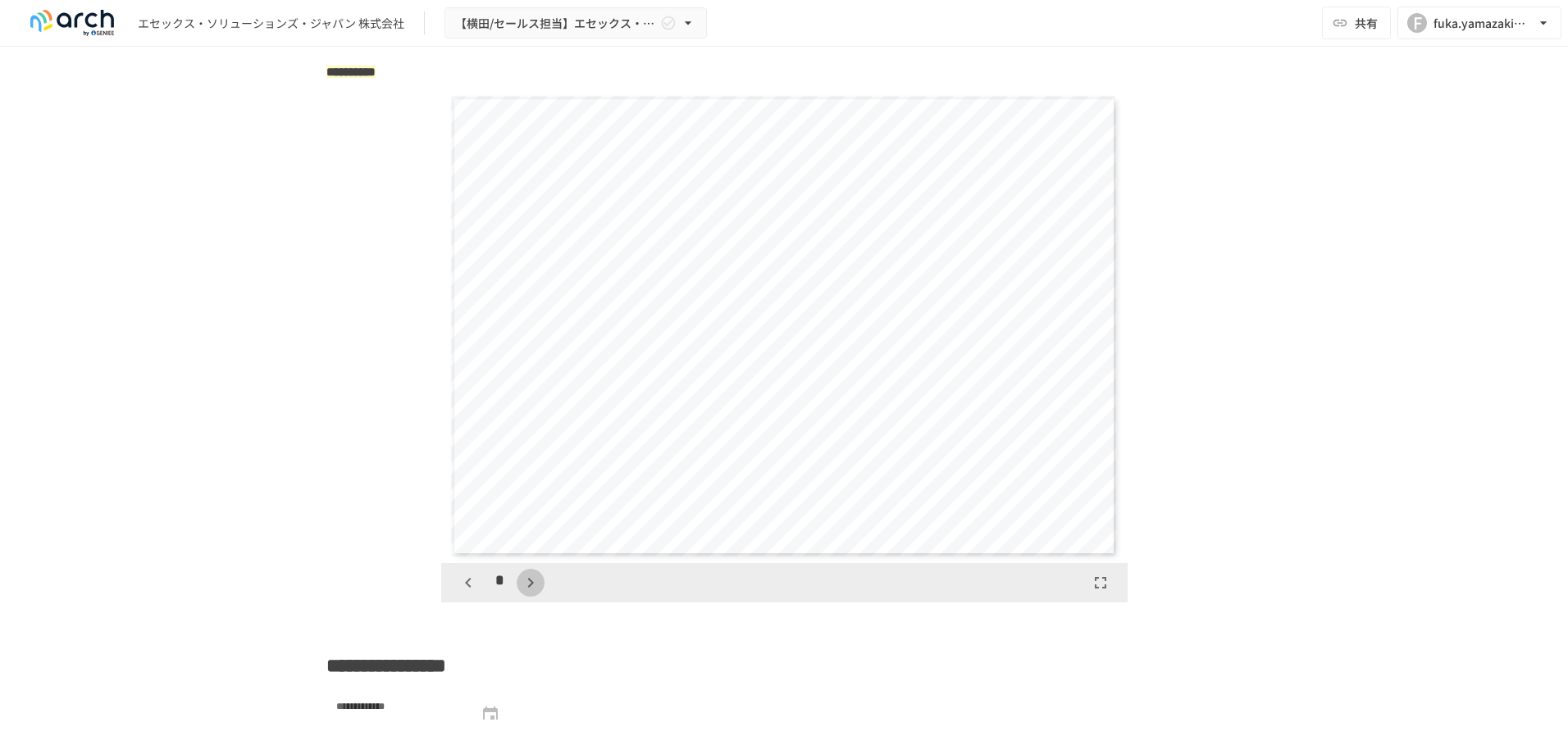 click 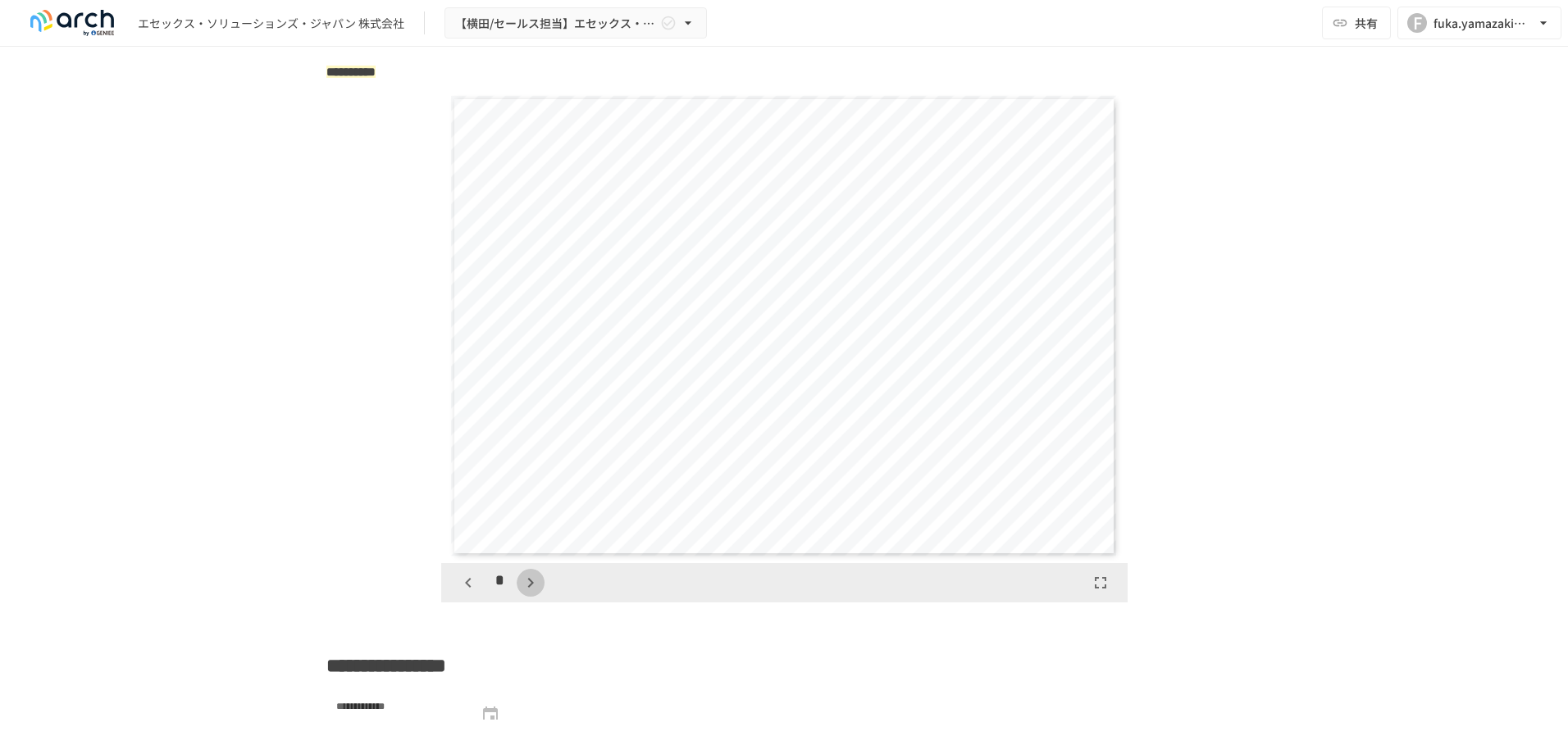 click 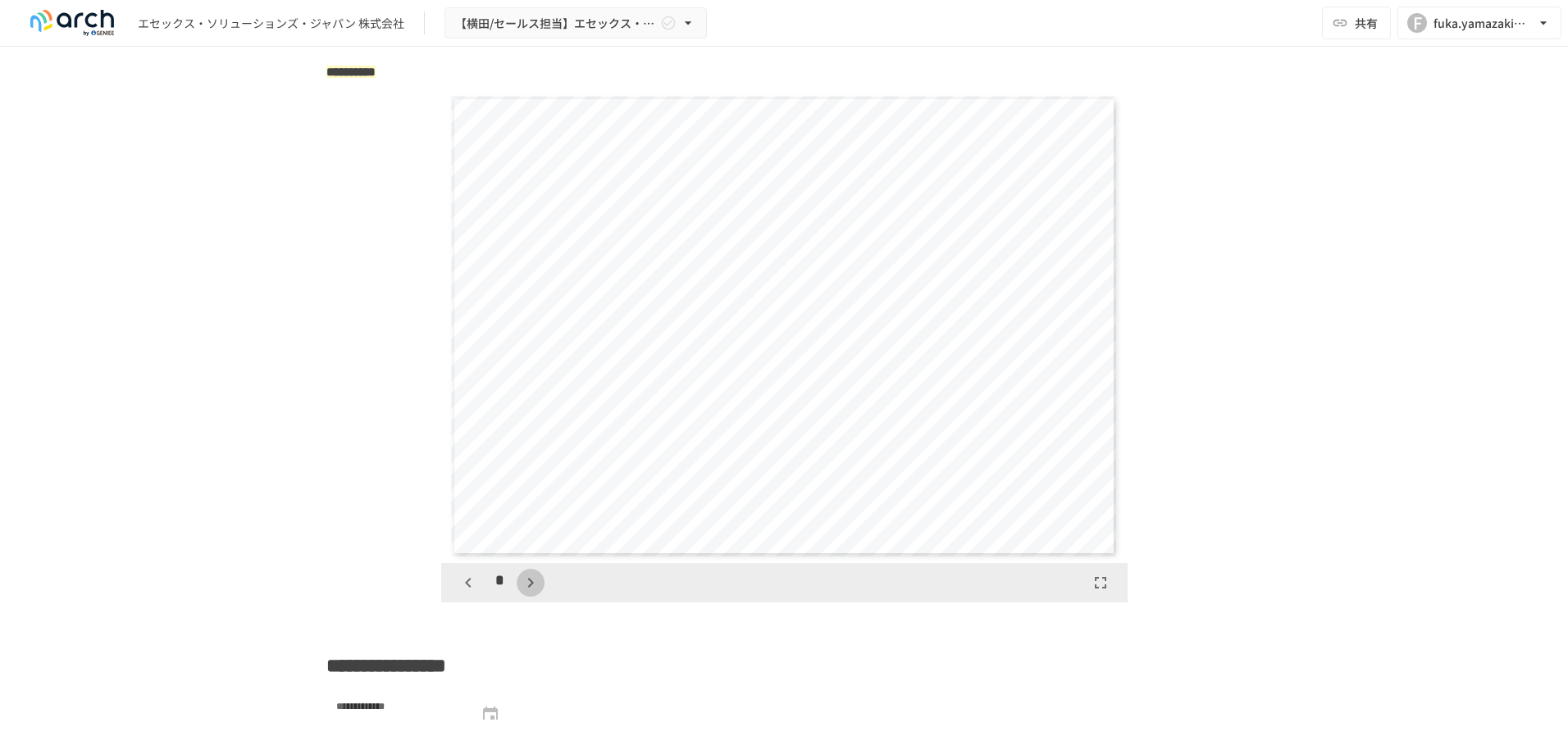 click 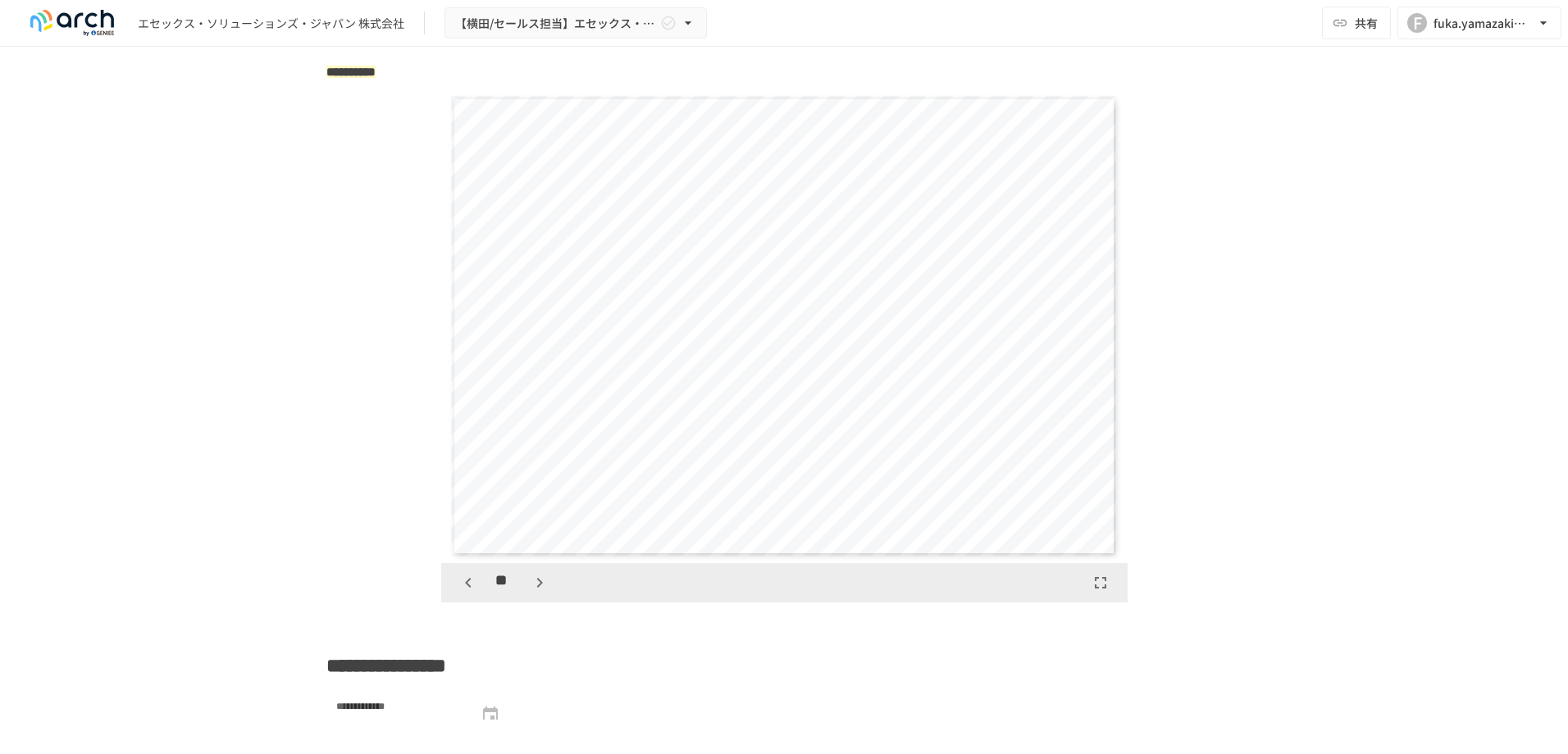 click at bounding box center [540, 583] 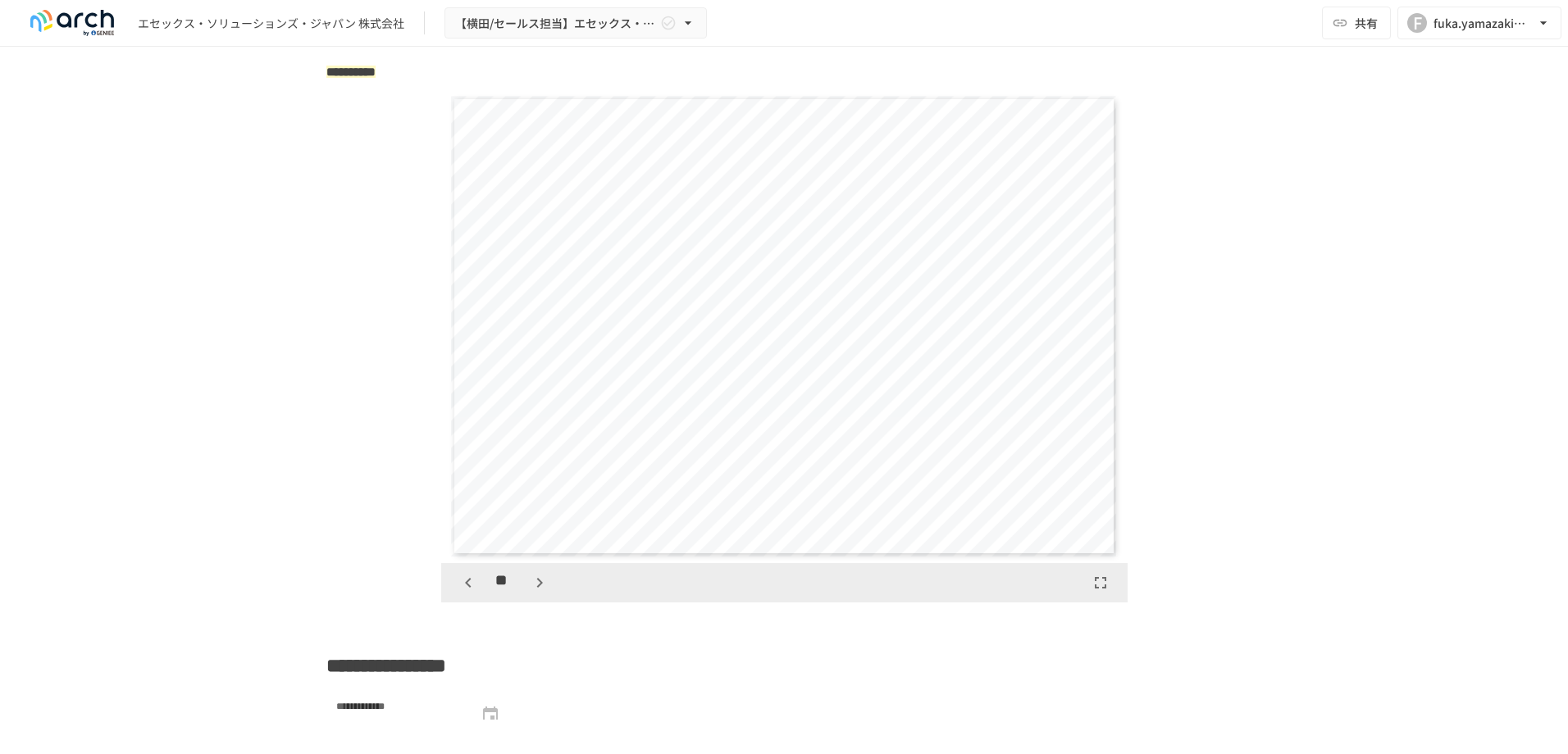 click at bounding box center (540, 583) 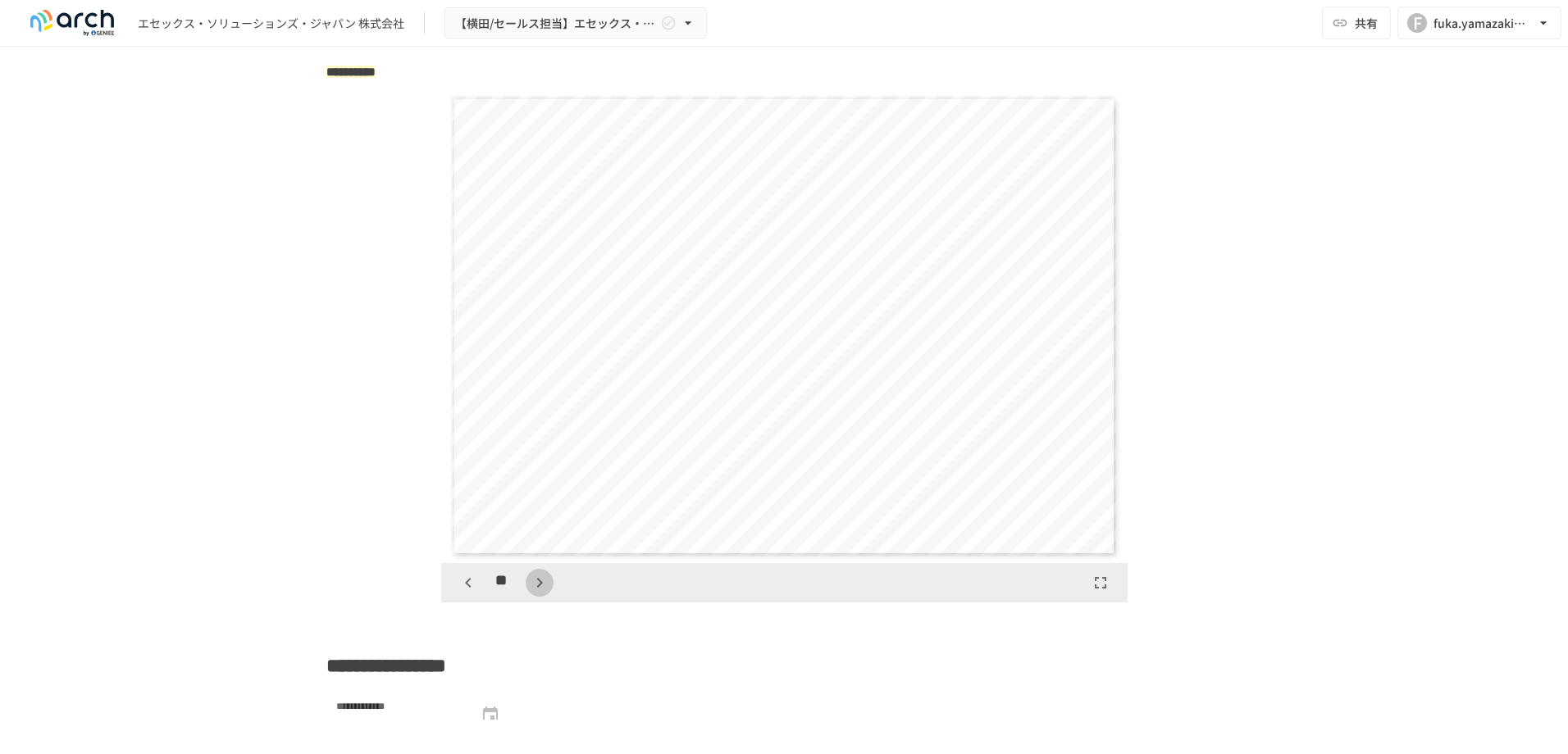 click at bounding box center (540, 583) 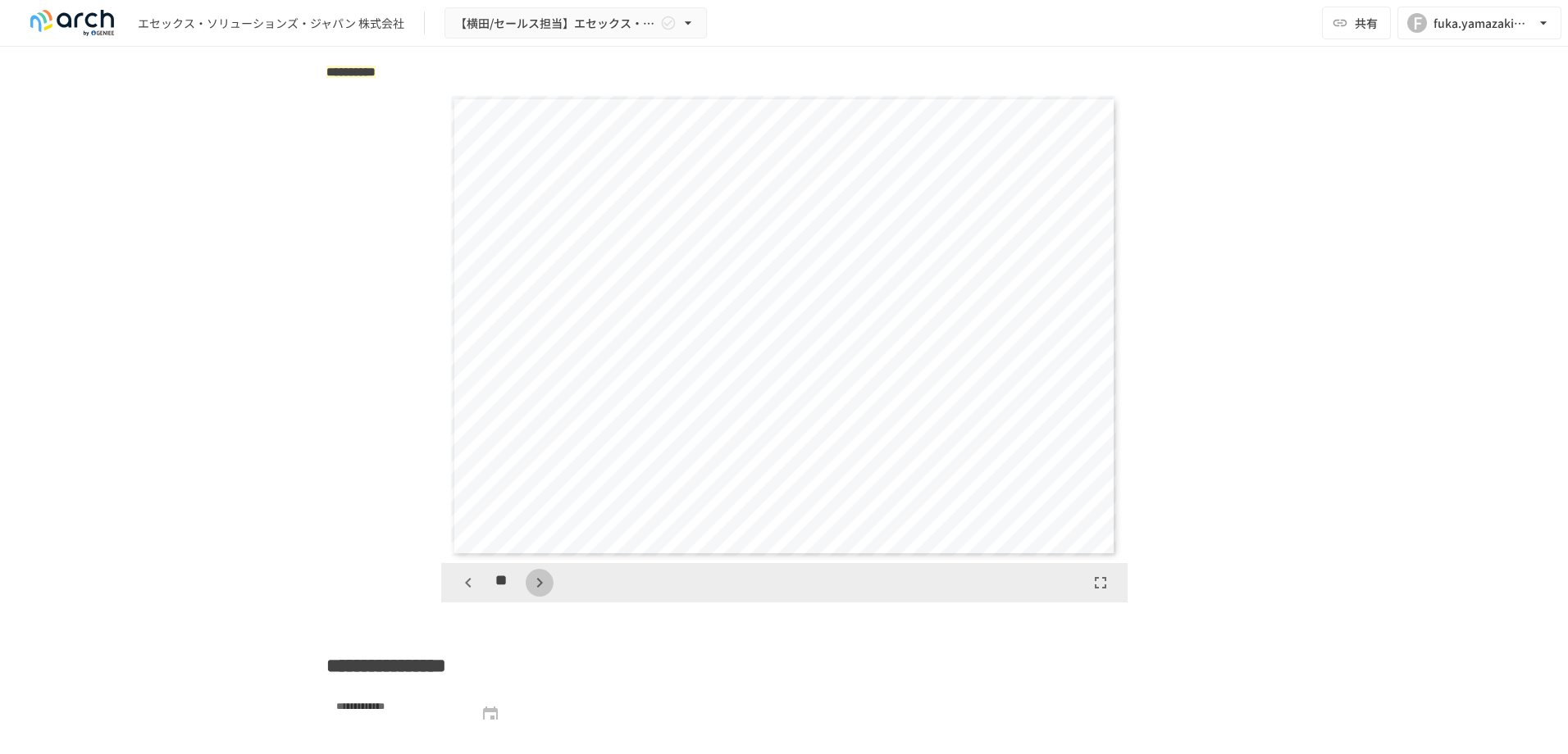 click at bounding box center (540, 583) 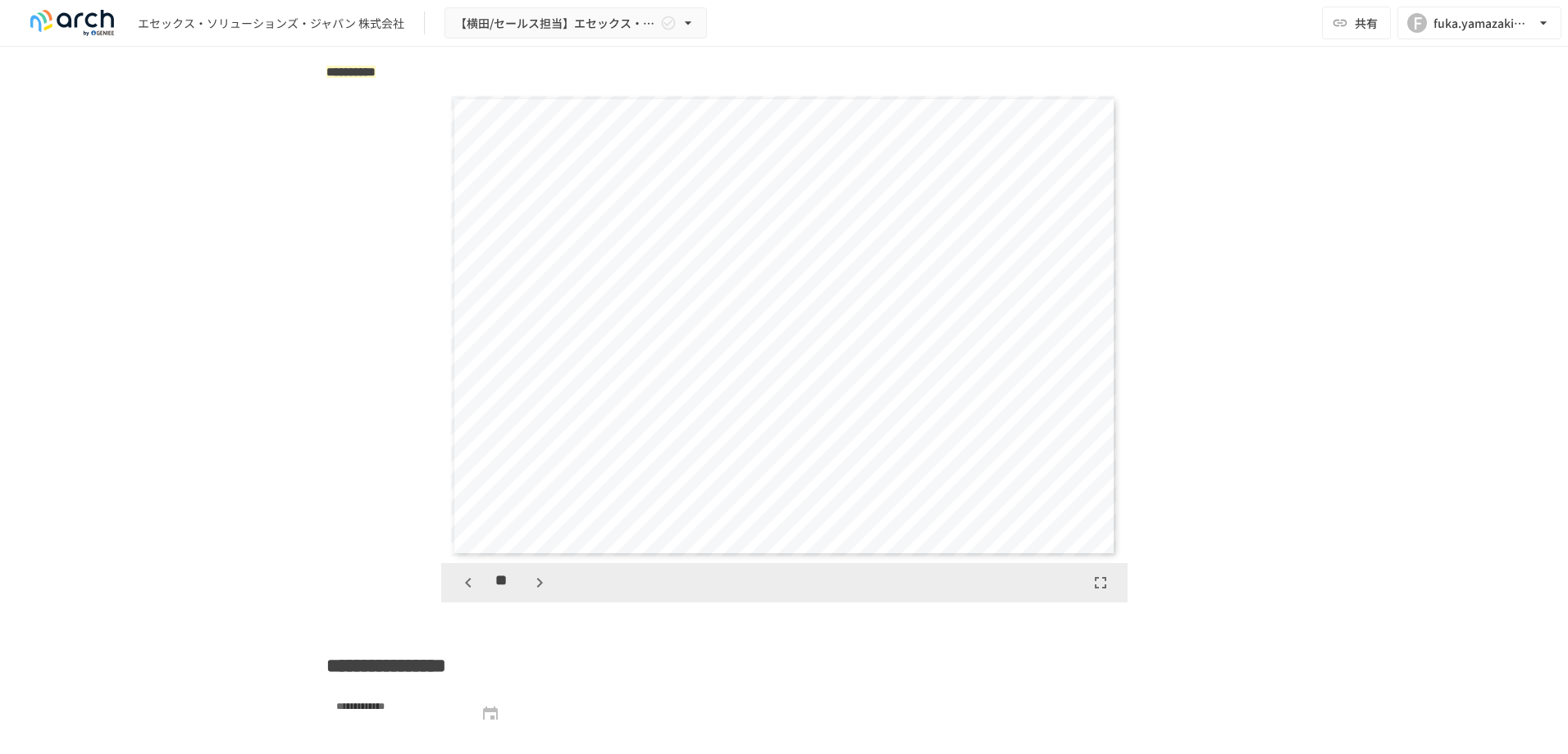 scroll, scrollTop: 6153, scrollLeft: 0, axis: vertical 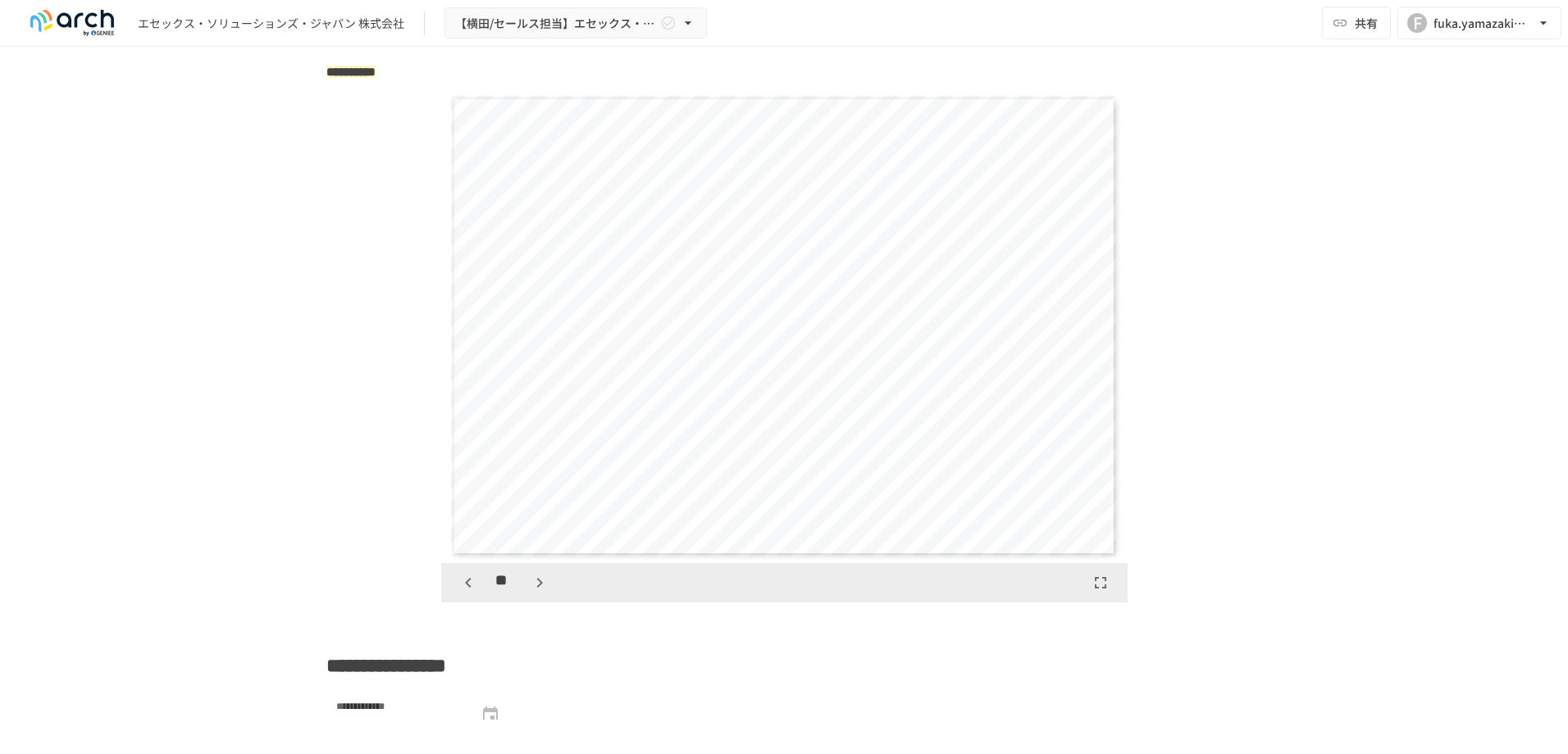 click at bounding box center (540, 583) 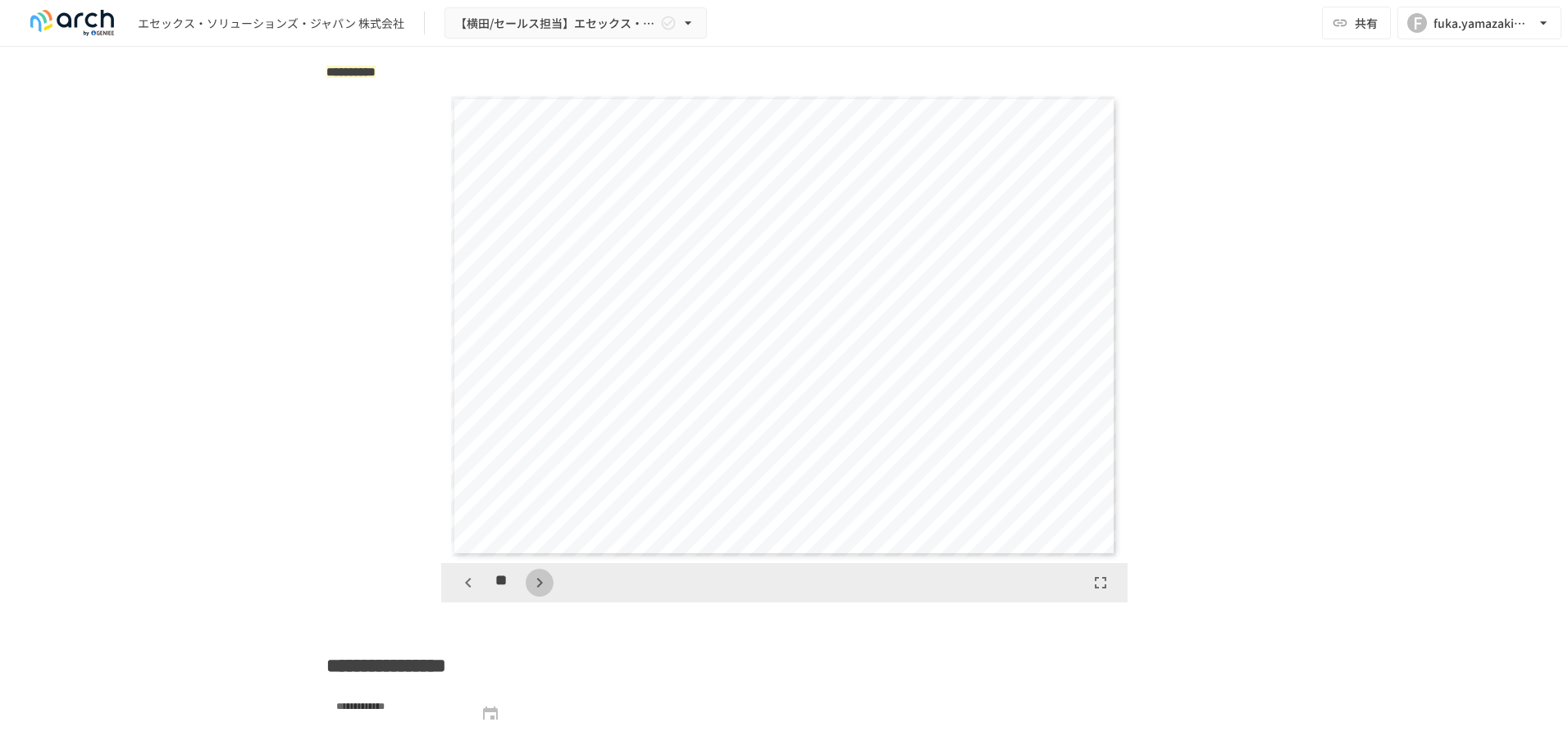 click at bounding box center (540, 583) 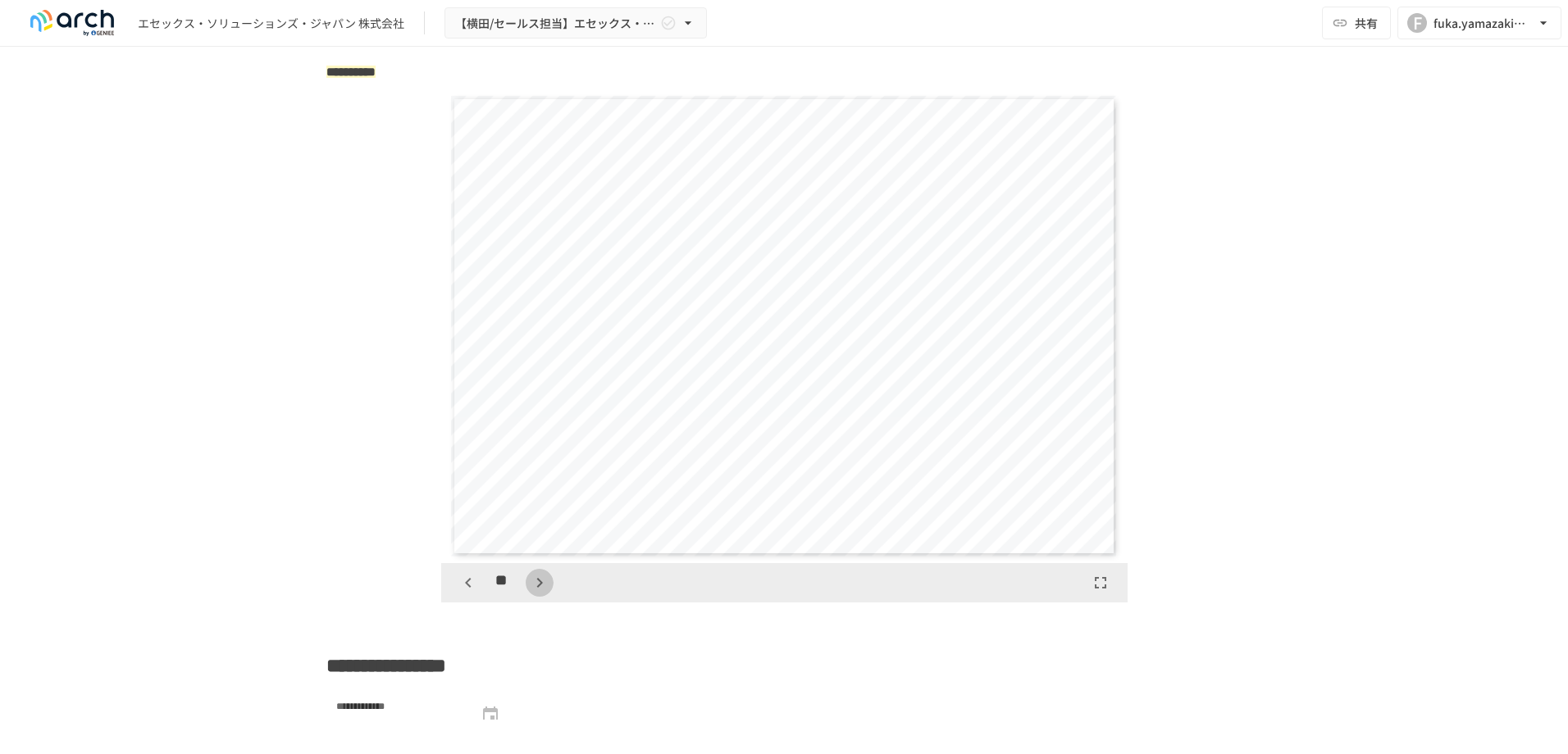 click at bounding box center [540, 583] 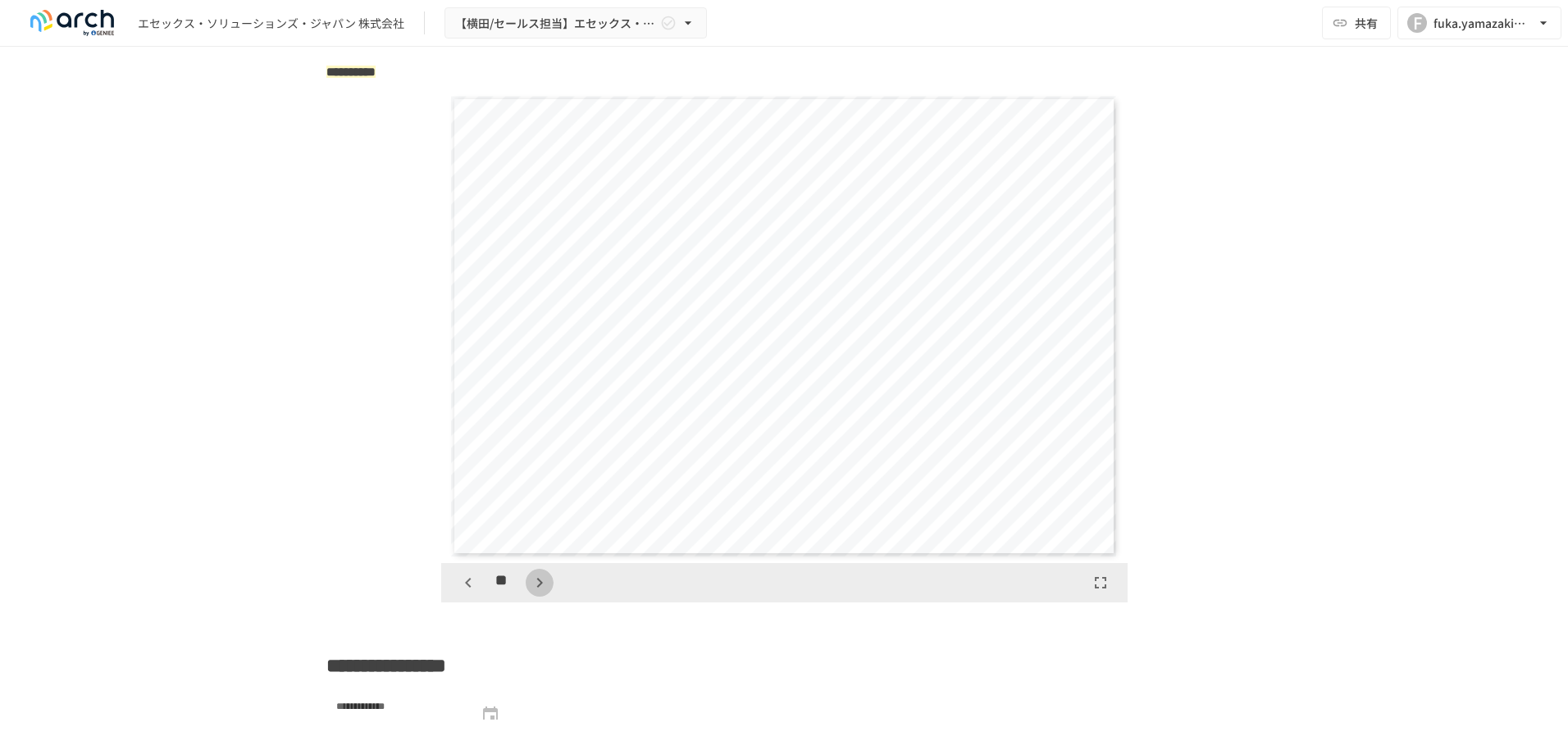 click at bounding box center [540, 583] 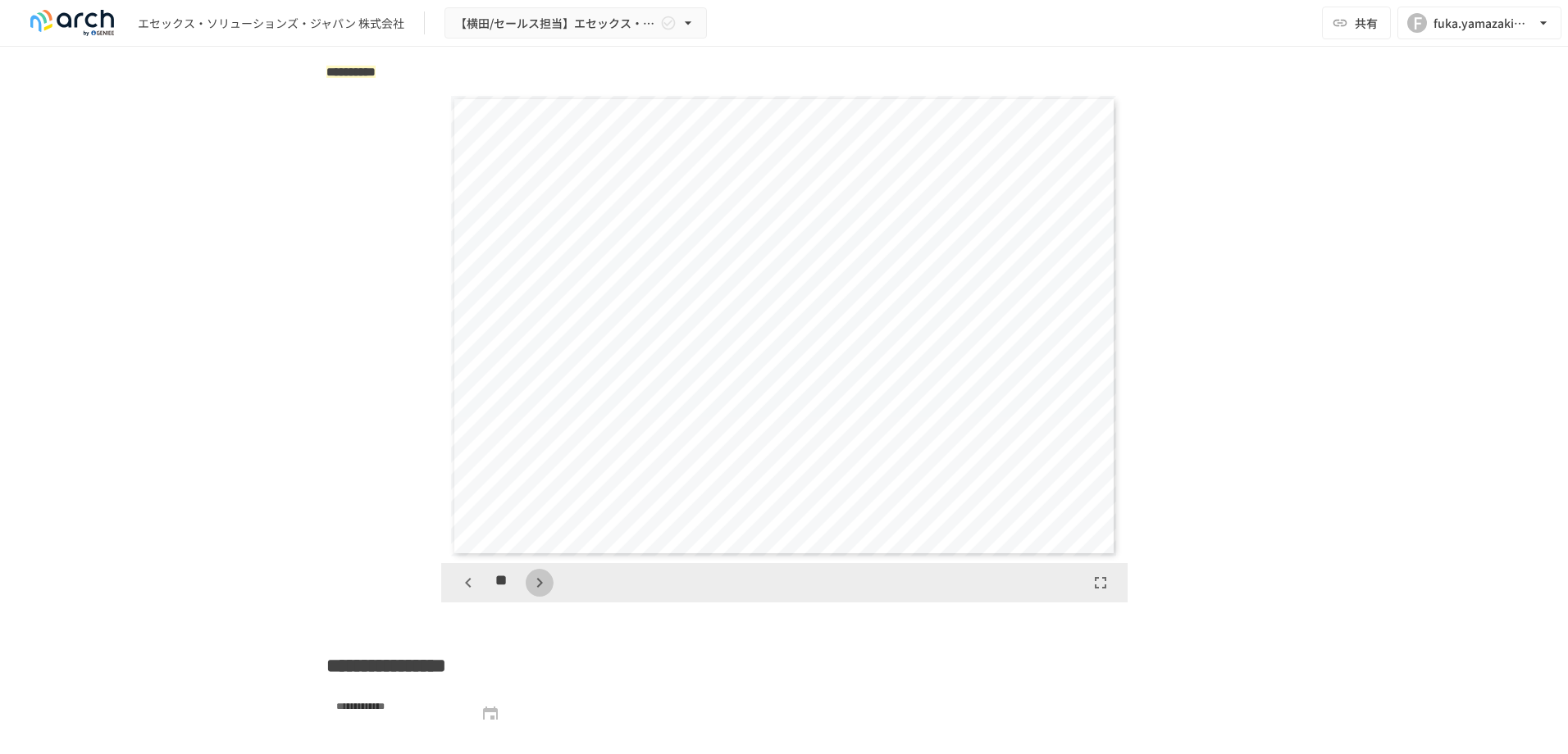 click at bounding box center [540, 583] 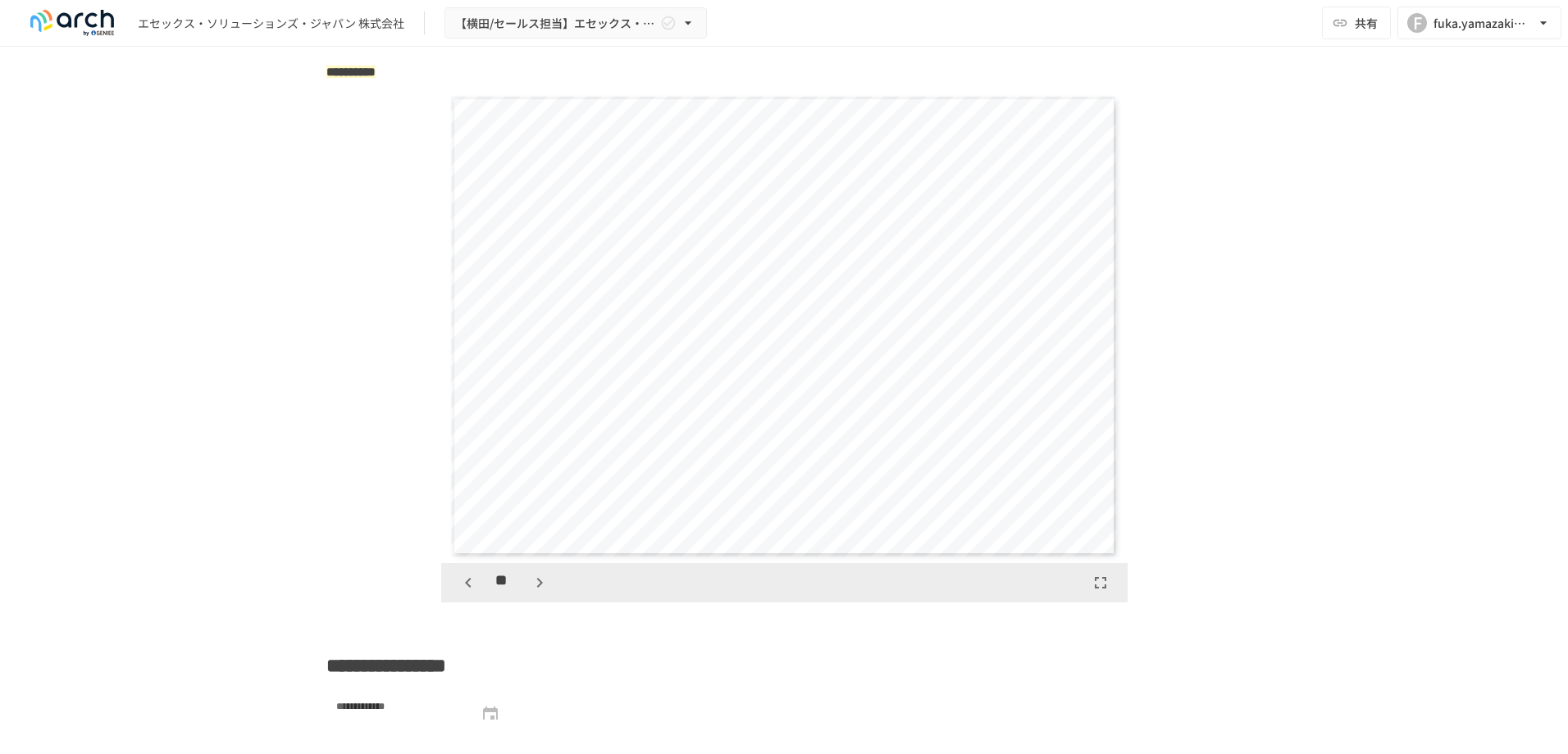 click at bounding box center (540, 583) 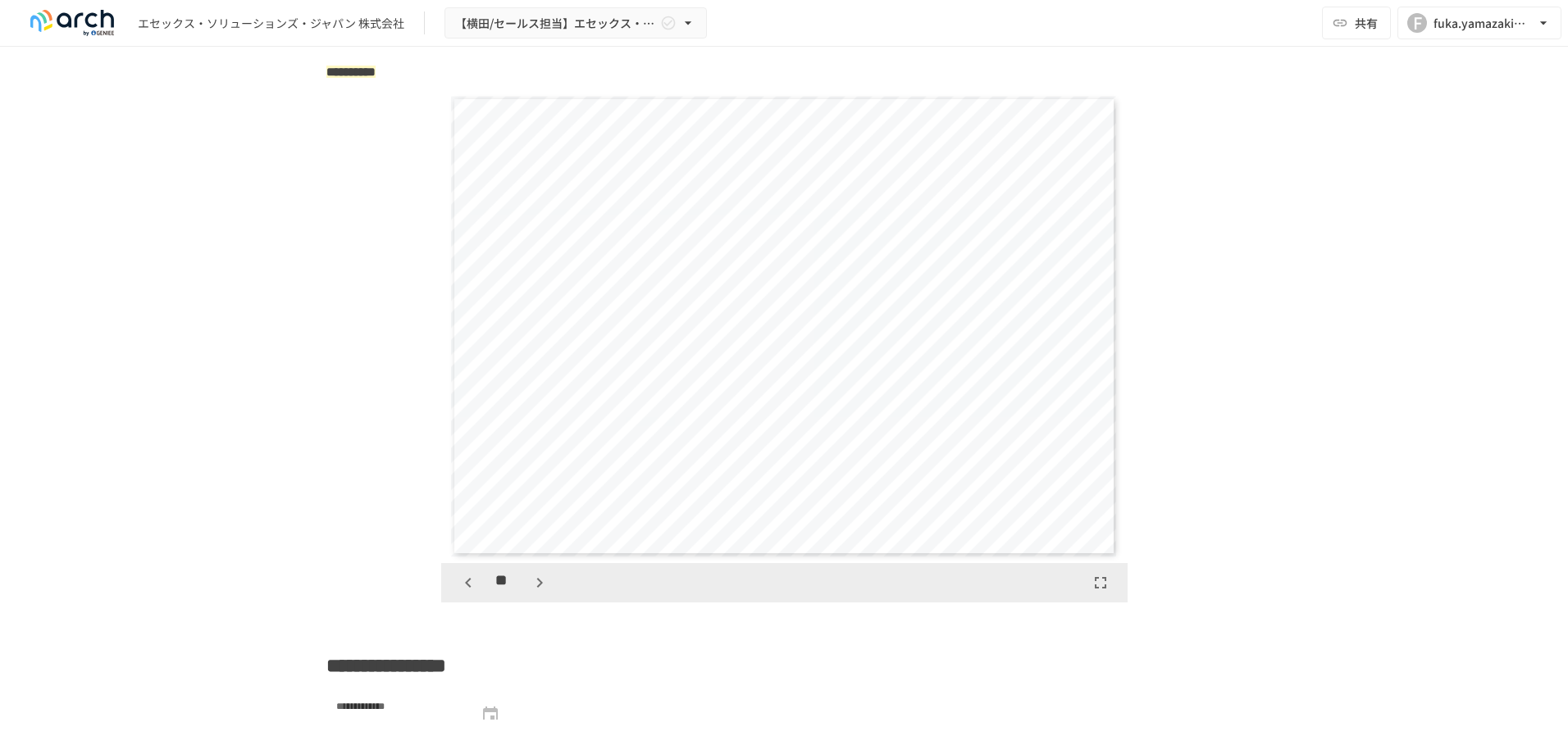 scroll, scrollTop: 8993, scrollLeft: 0, axis: vertical 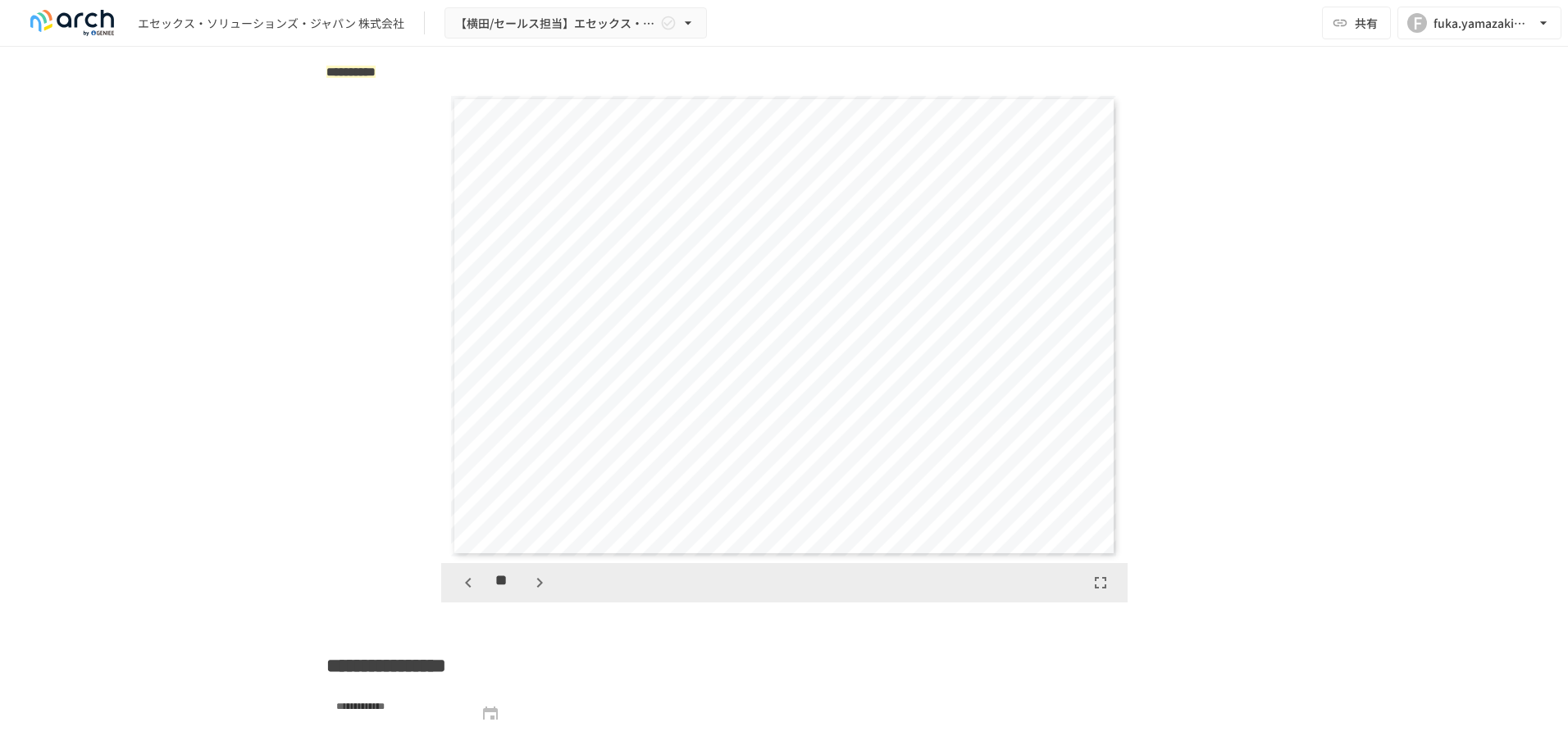 click at bounding box center (540, 583) 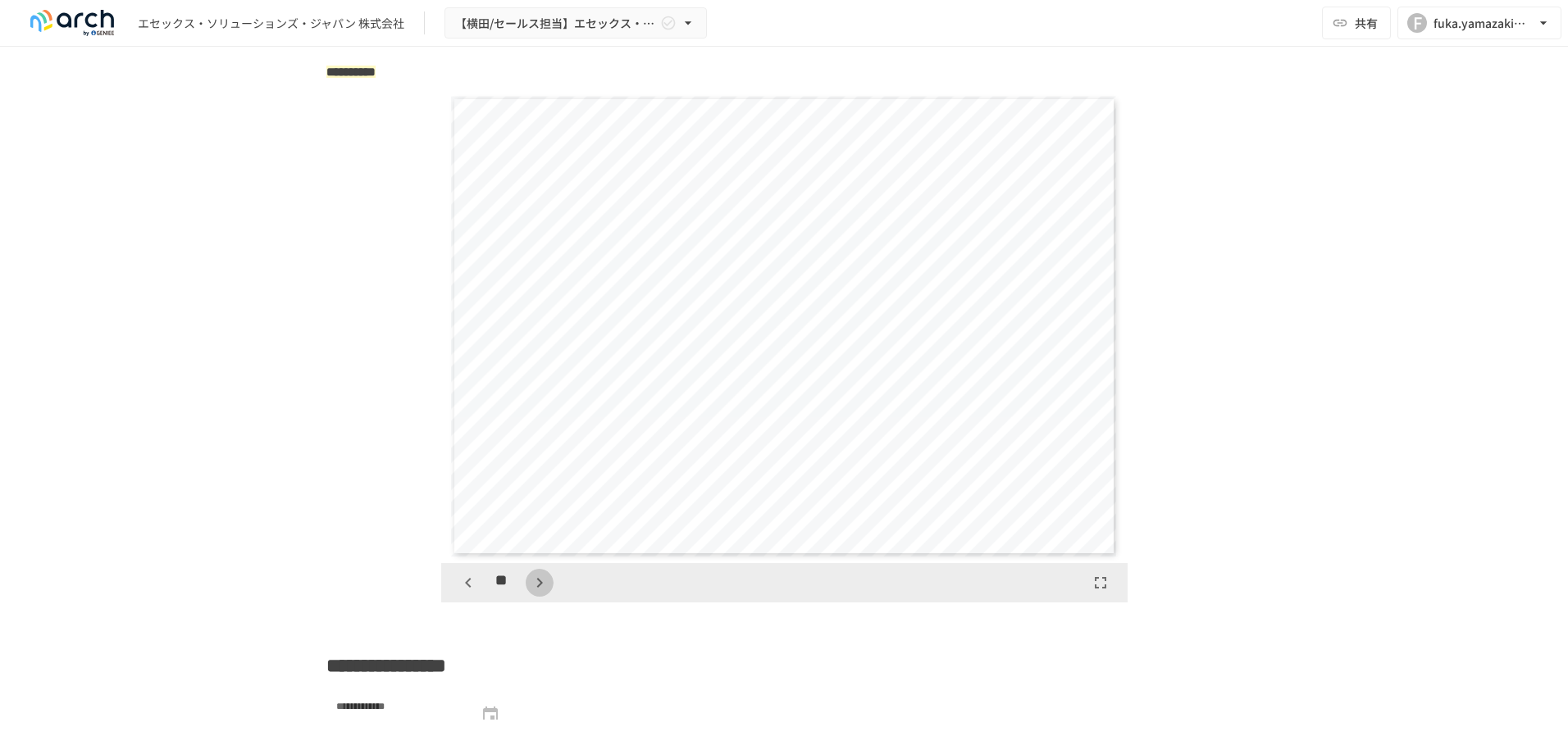 click at bounding box center (540, 583) 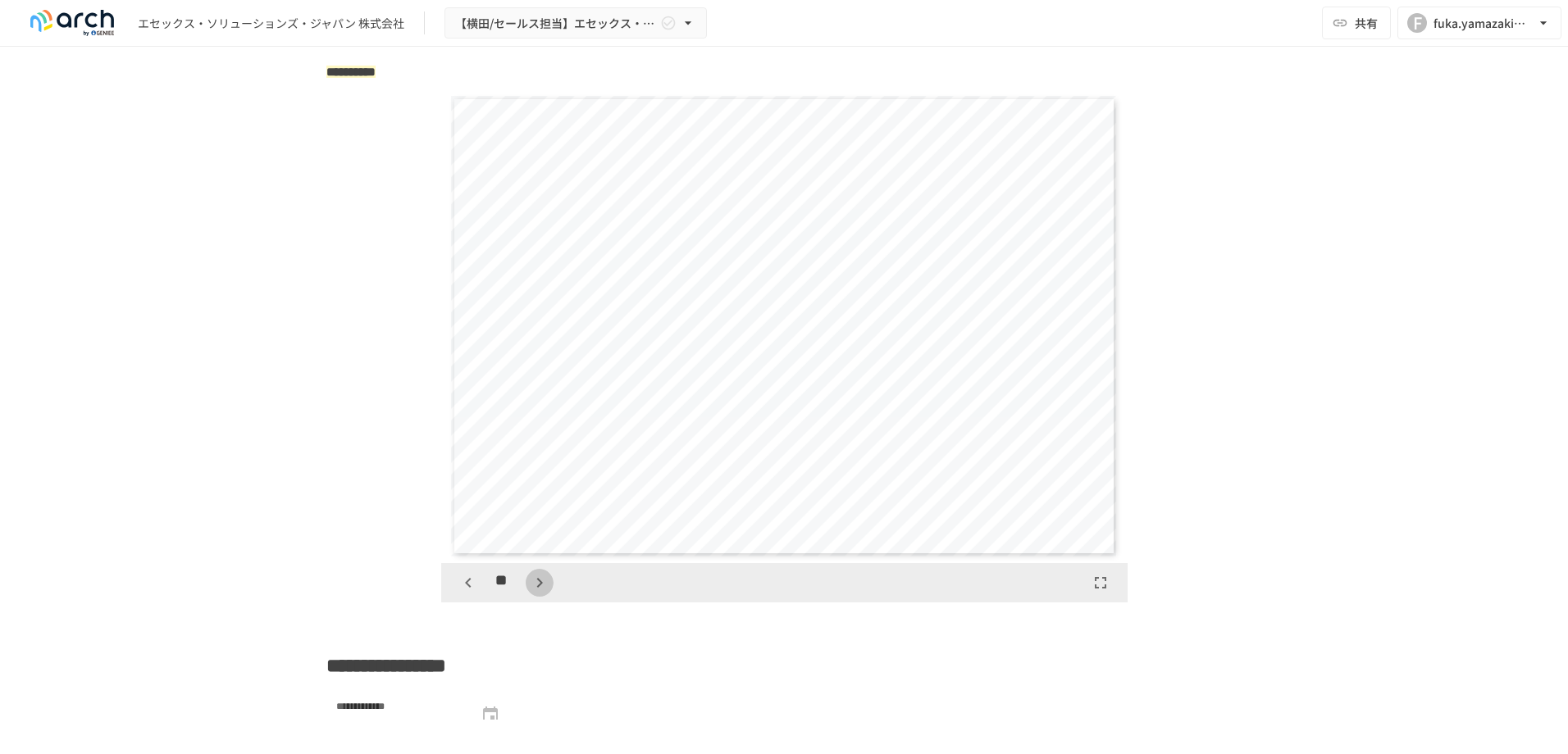 click at bounding box center [540, 583] 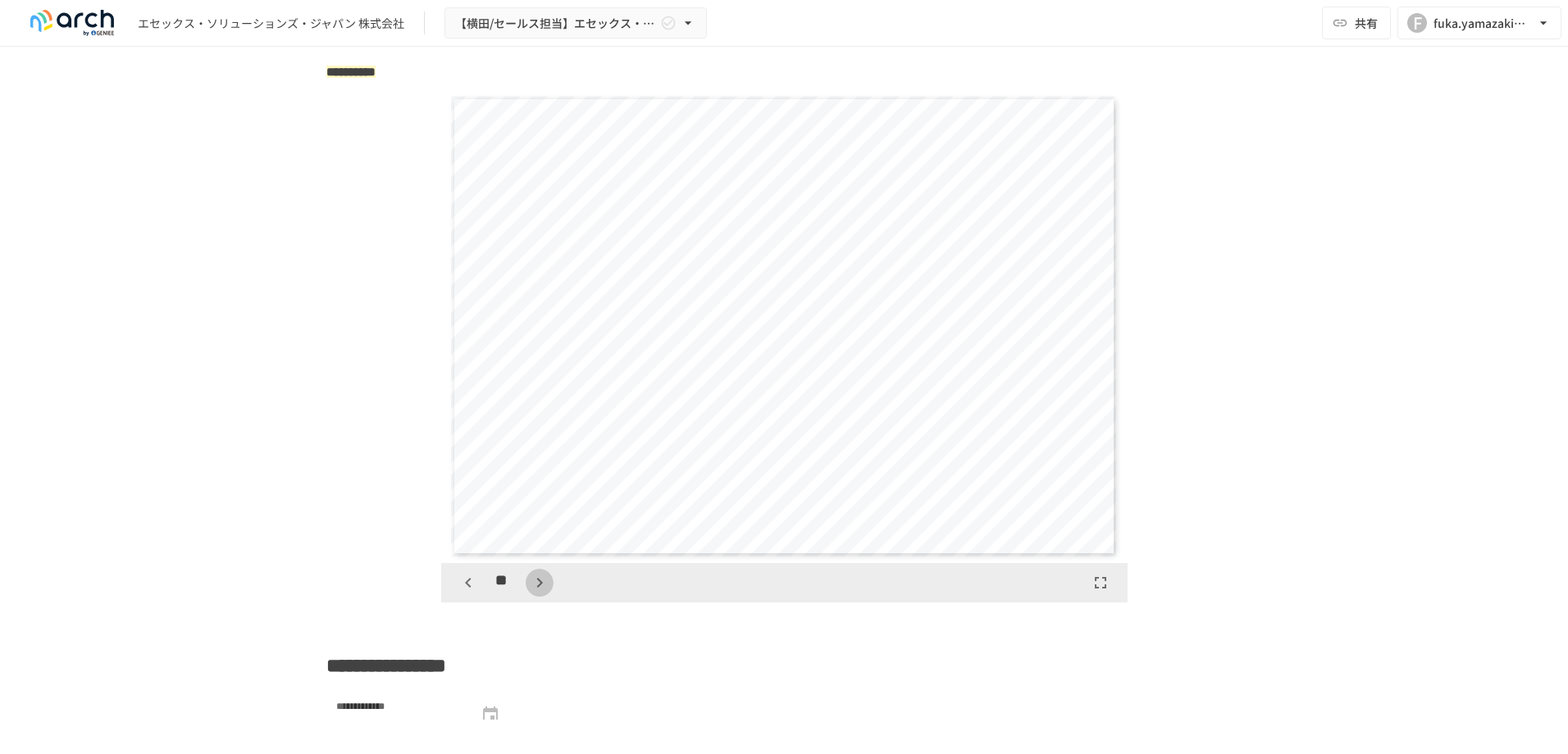 click at bounding box center [540, 583] 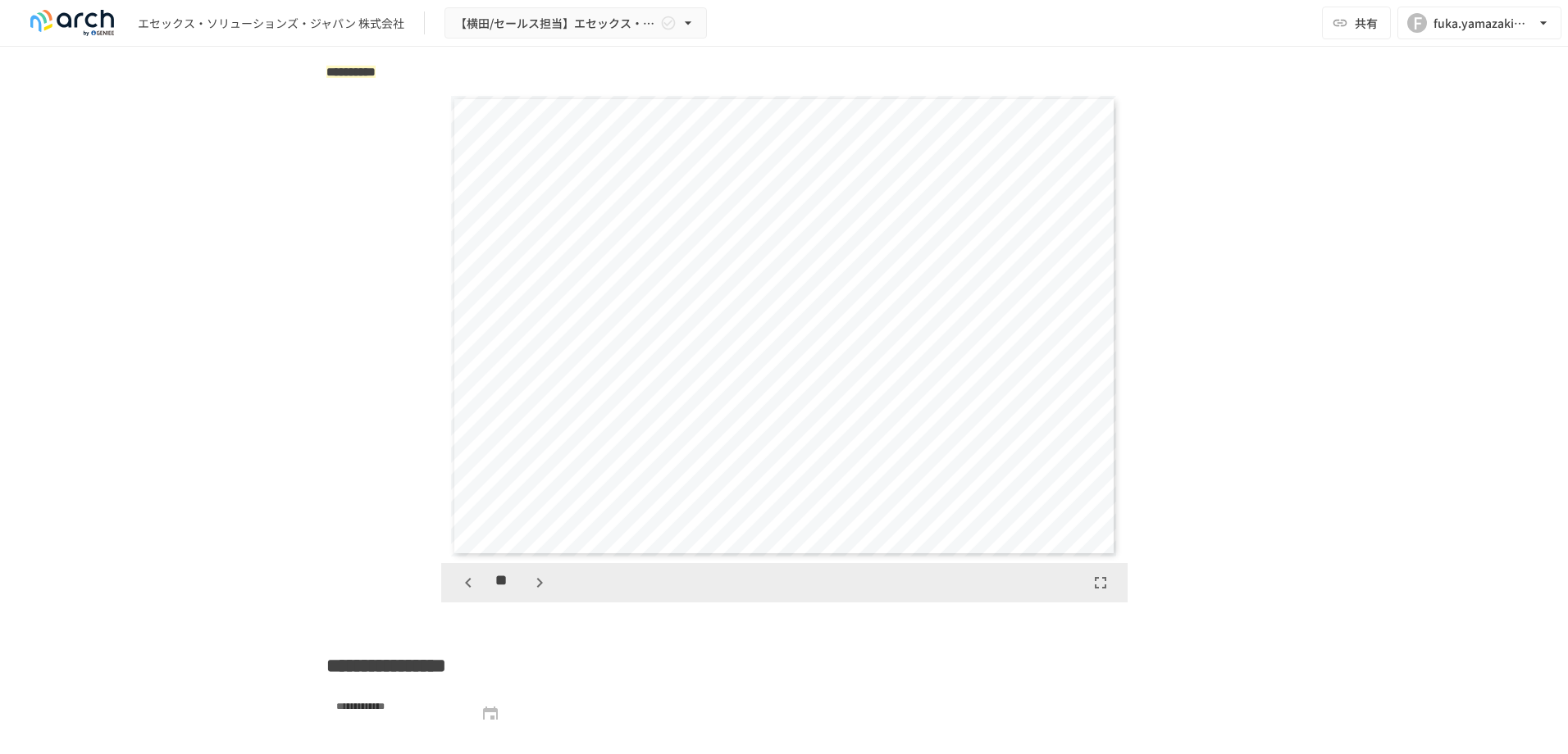 click at bounding box center (540, 583) 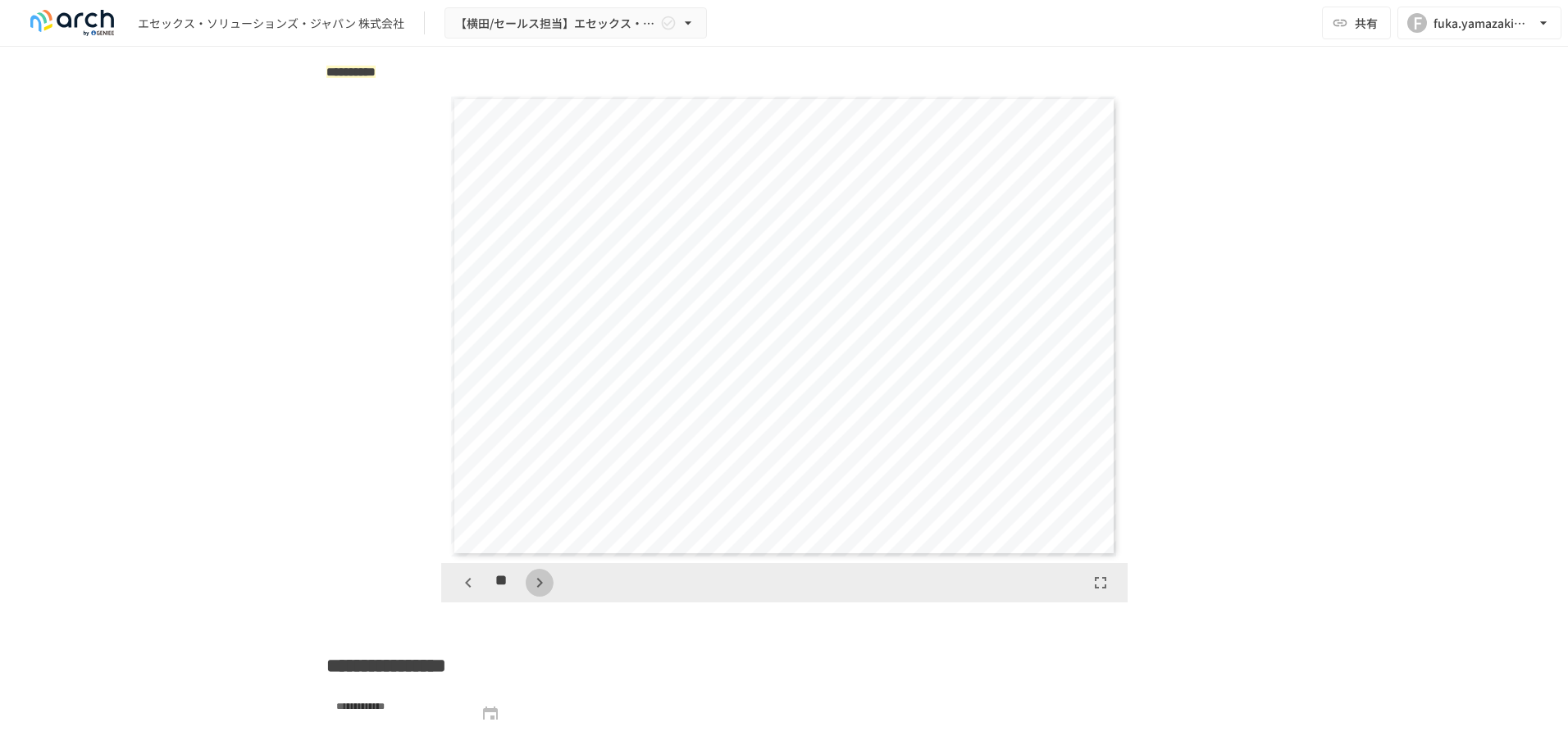 click at bounding box center (540, 583) 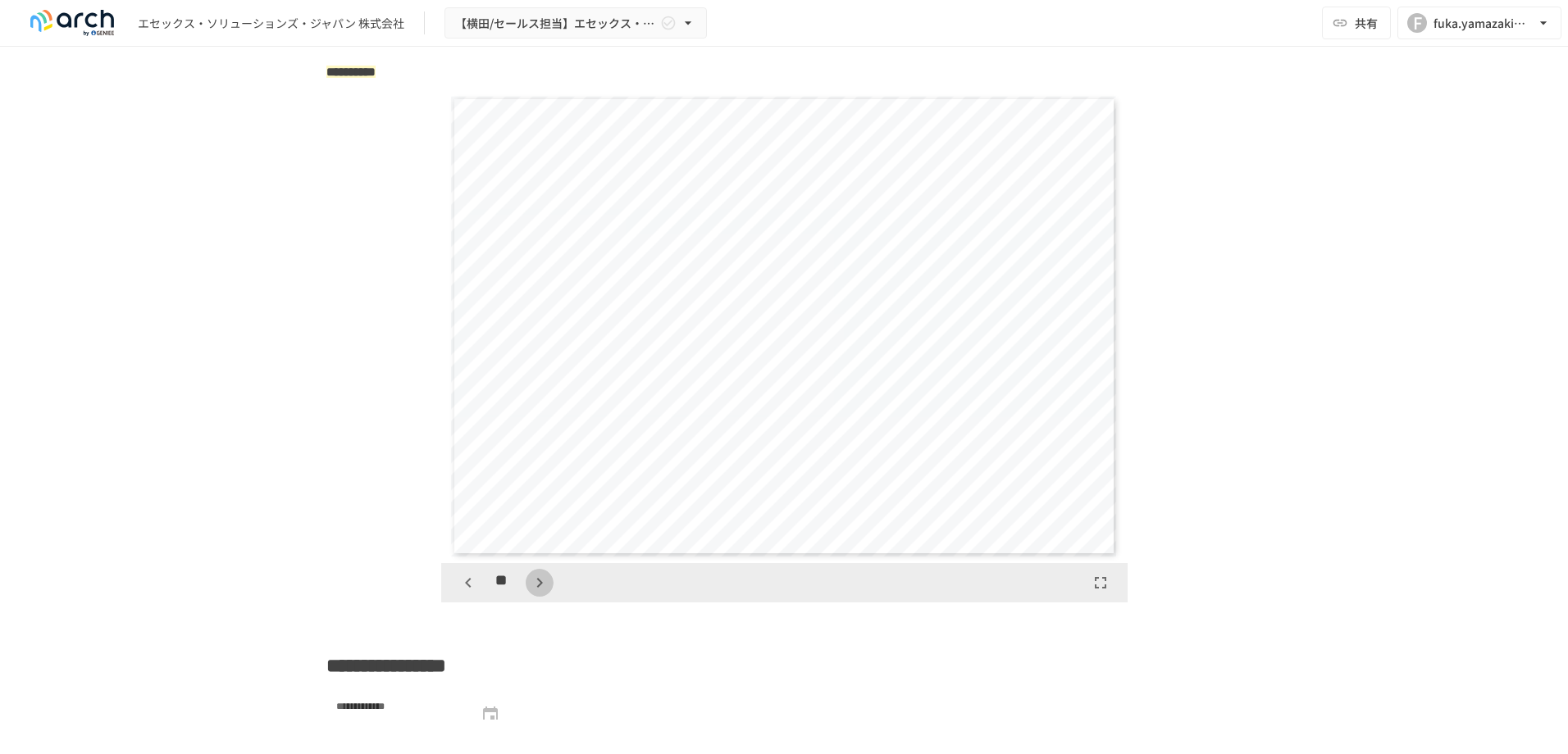 scroll, scrollTop: 11832, scrollLeft: 0, axis: vertical 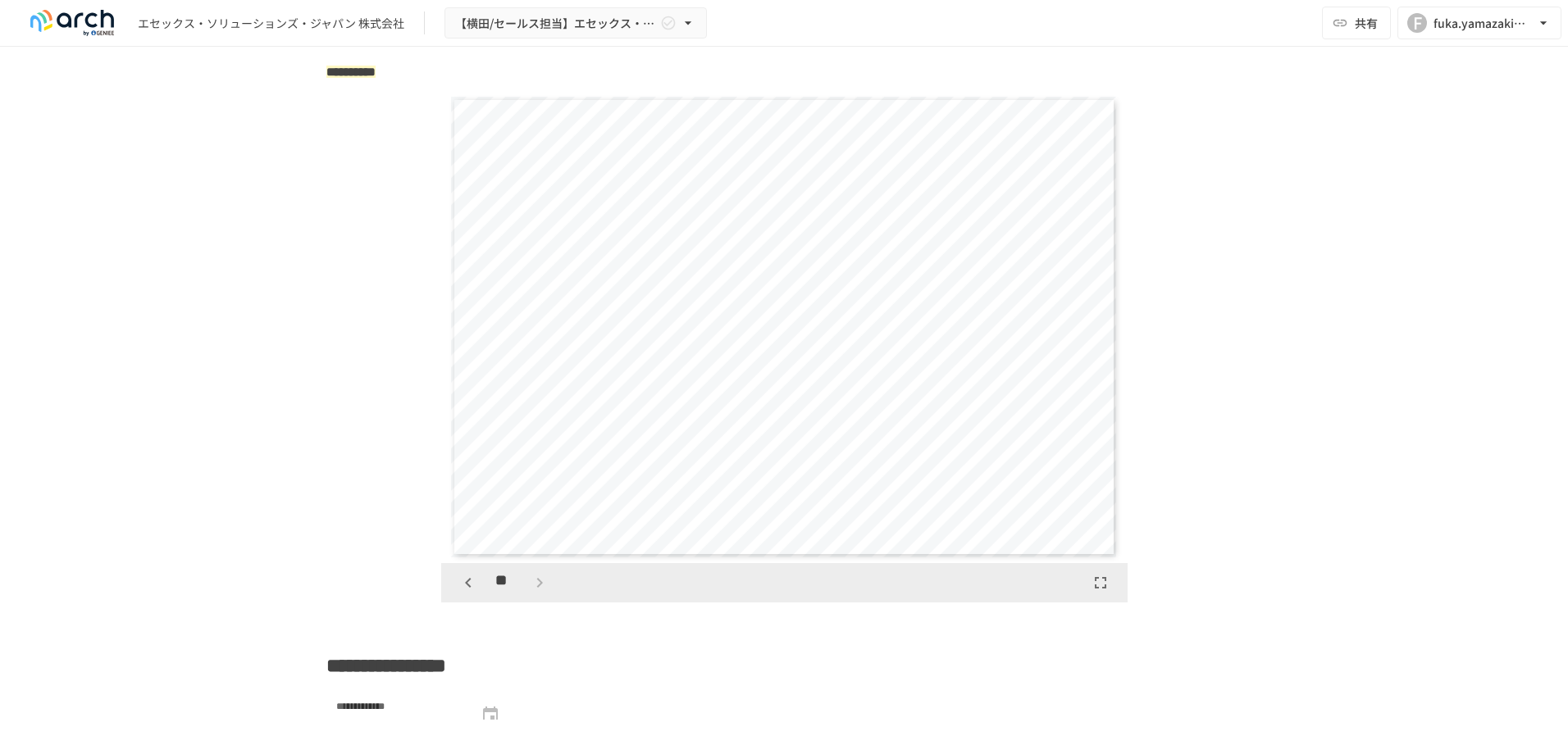 click on "**" at bounding box center (504, 583) 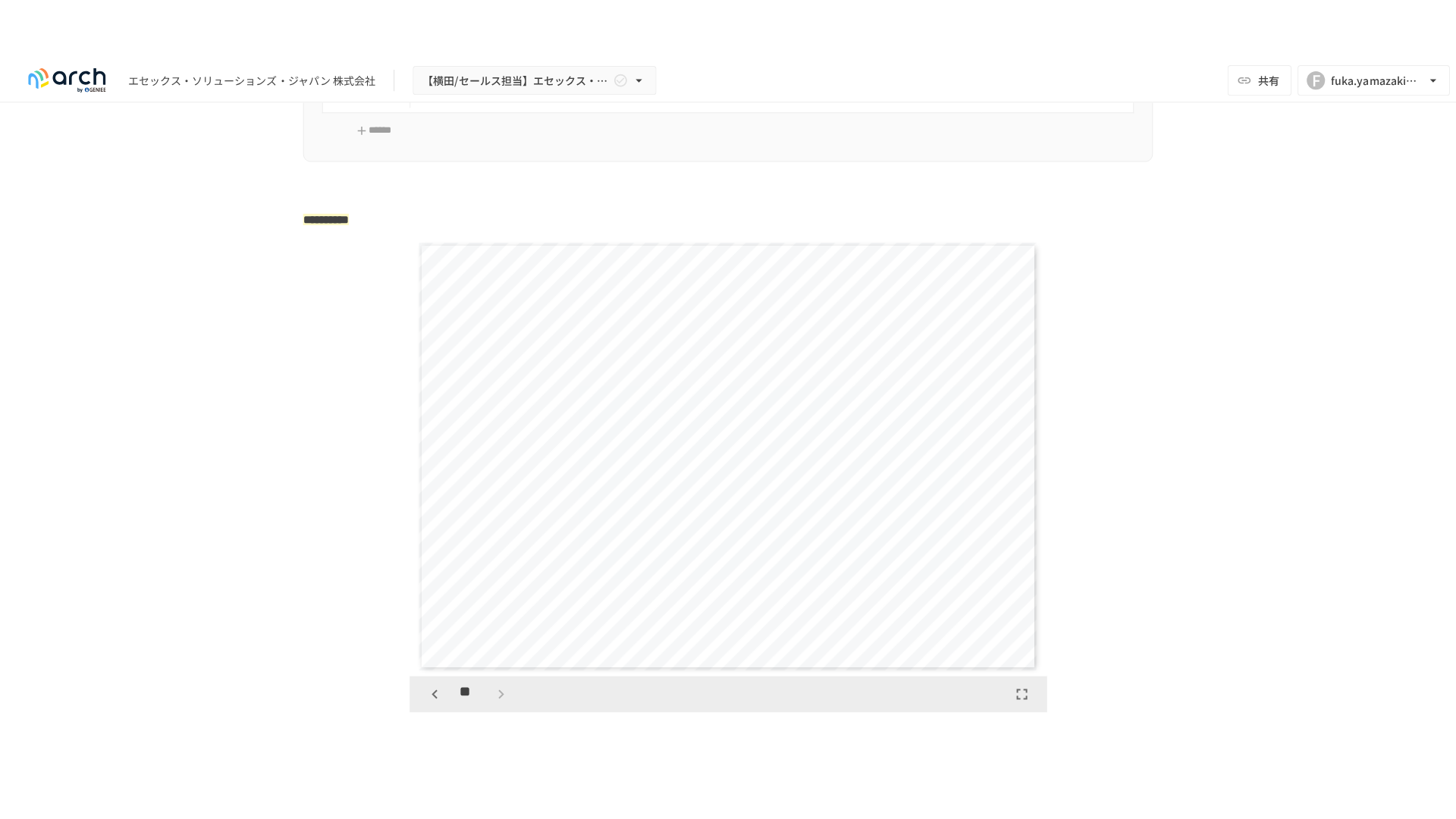scroll, scrollTop: 2502, scrollLeft: 0, axis: vertical 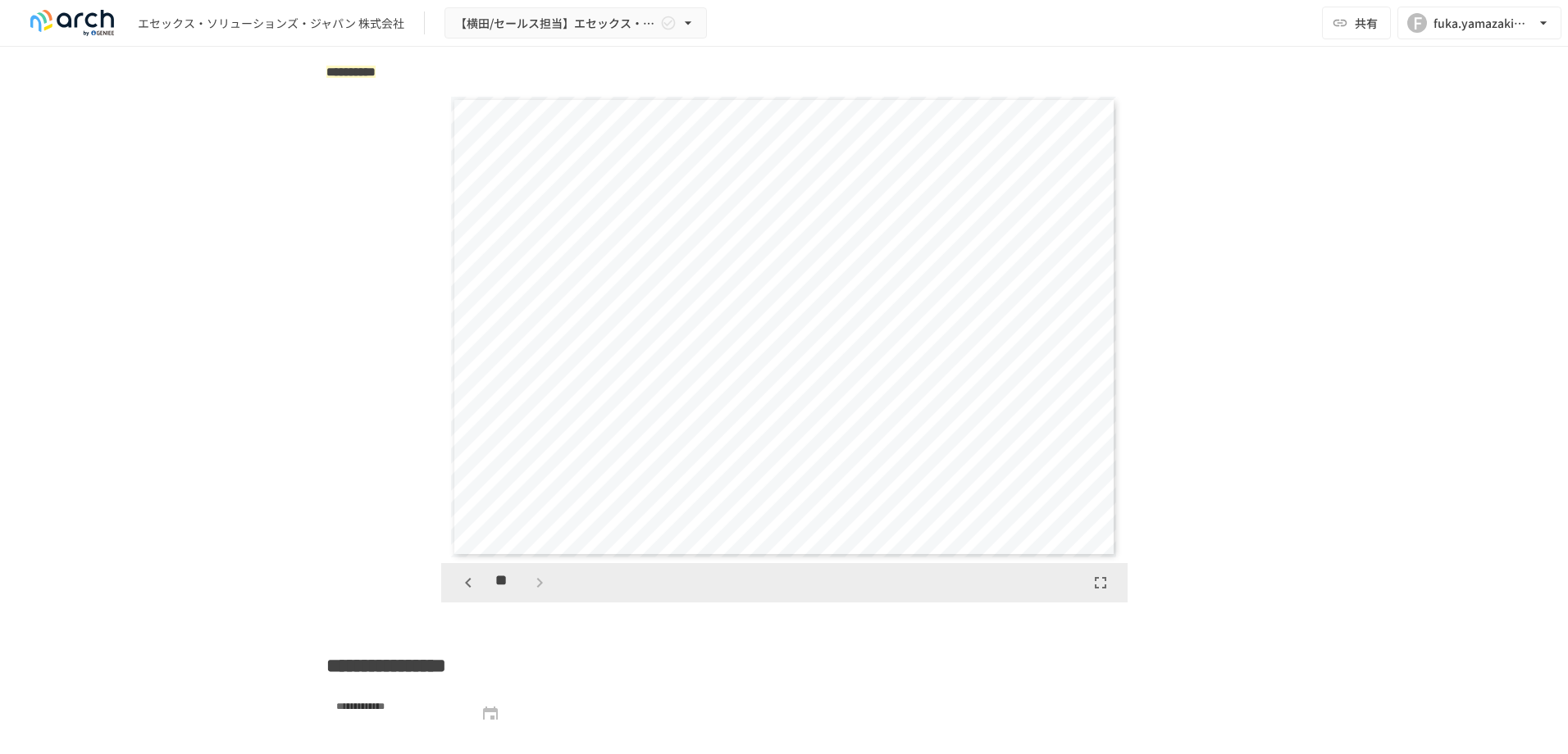 click 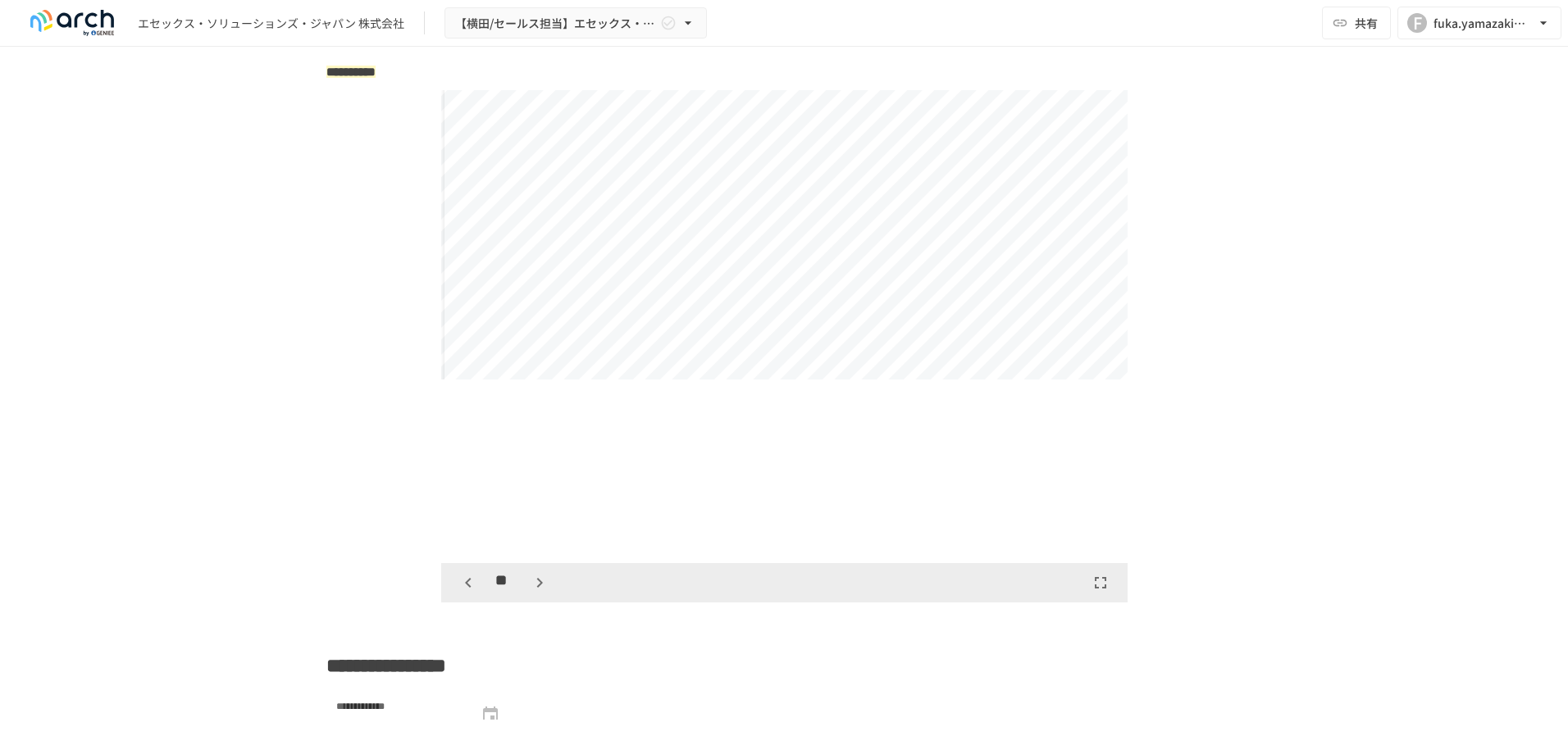 scroll, scrollTop: 6626, scrollLeft: 0, axis: vertical 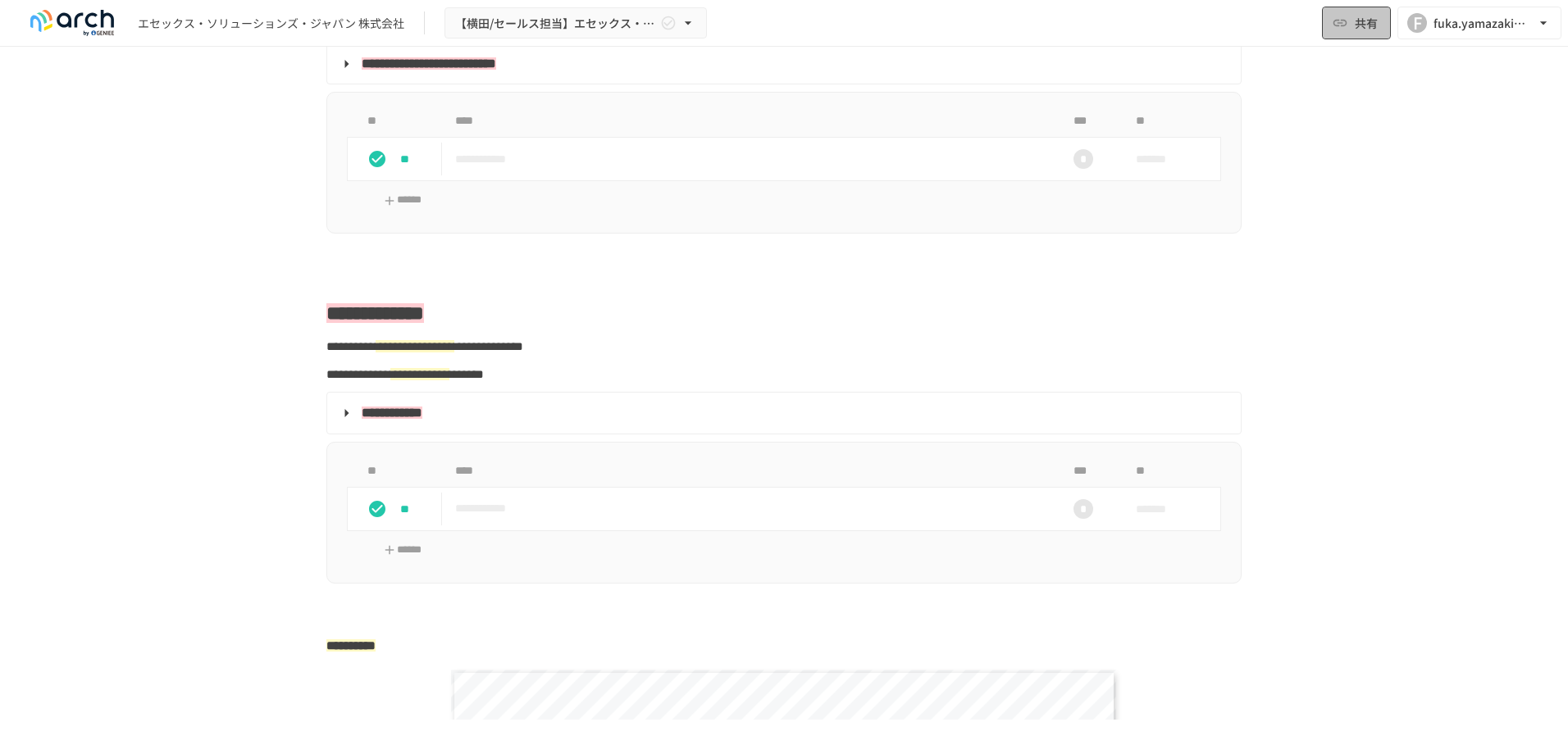 click on "共有" at bounding box center (1366, 23) 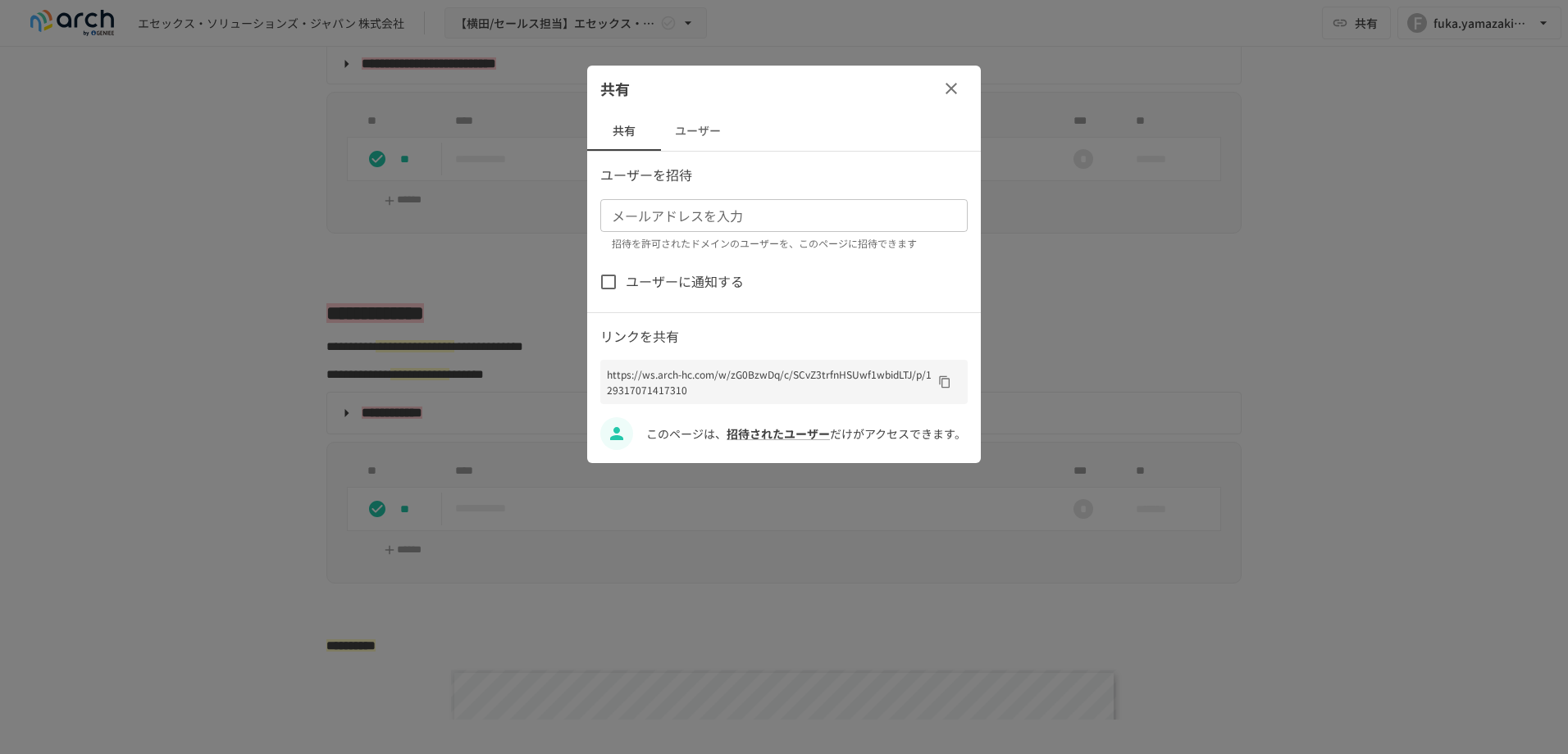 click on "メールアドレスを入力" at bounding box center [782, 216] 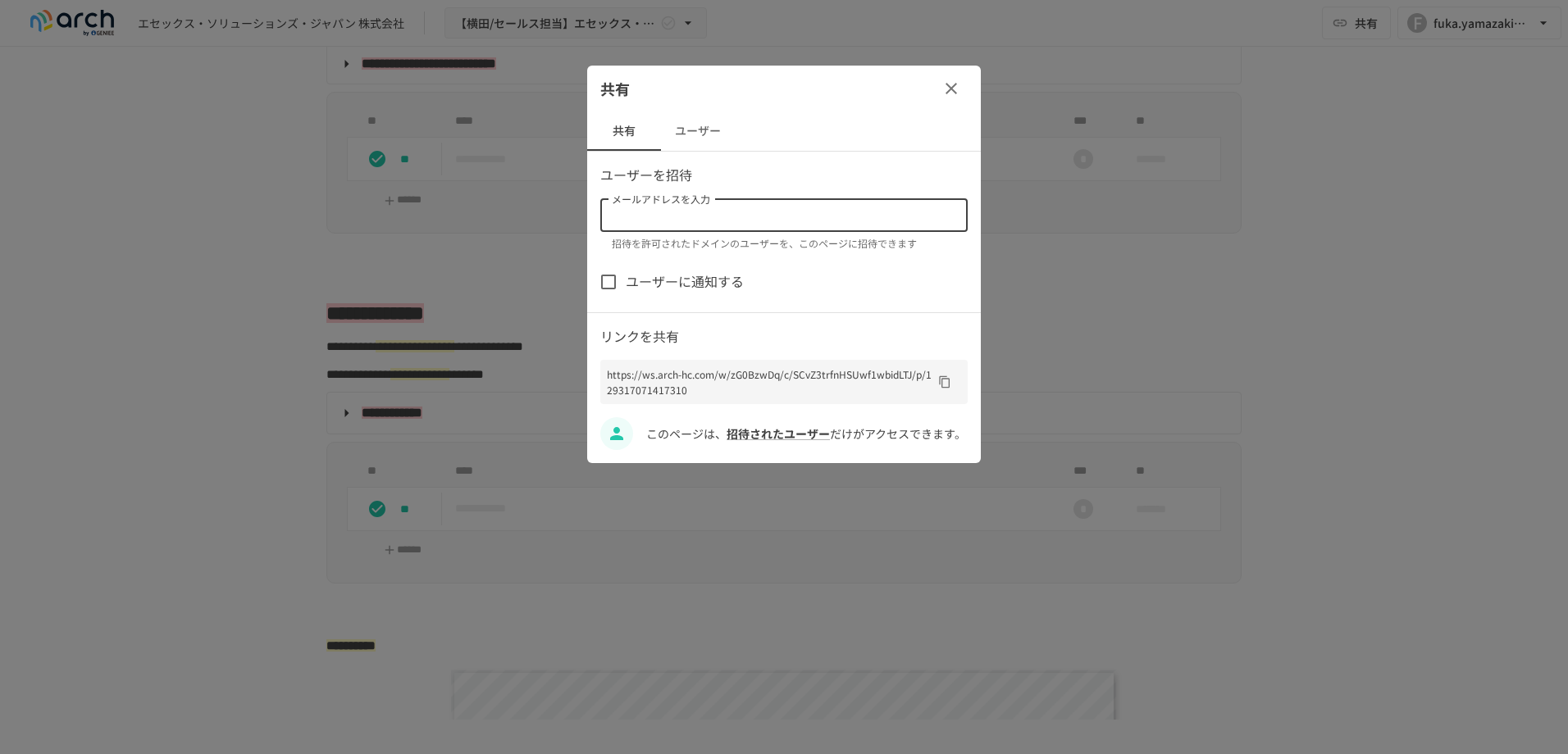 click 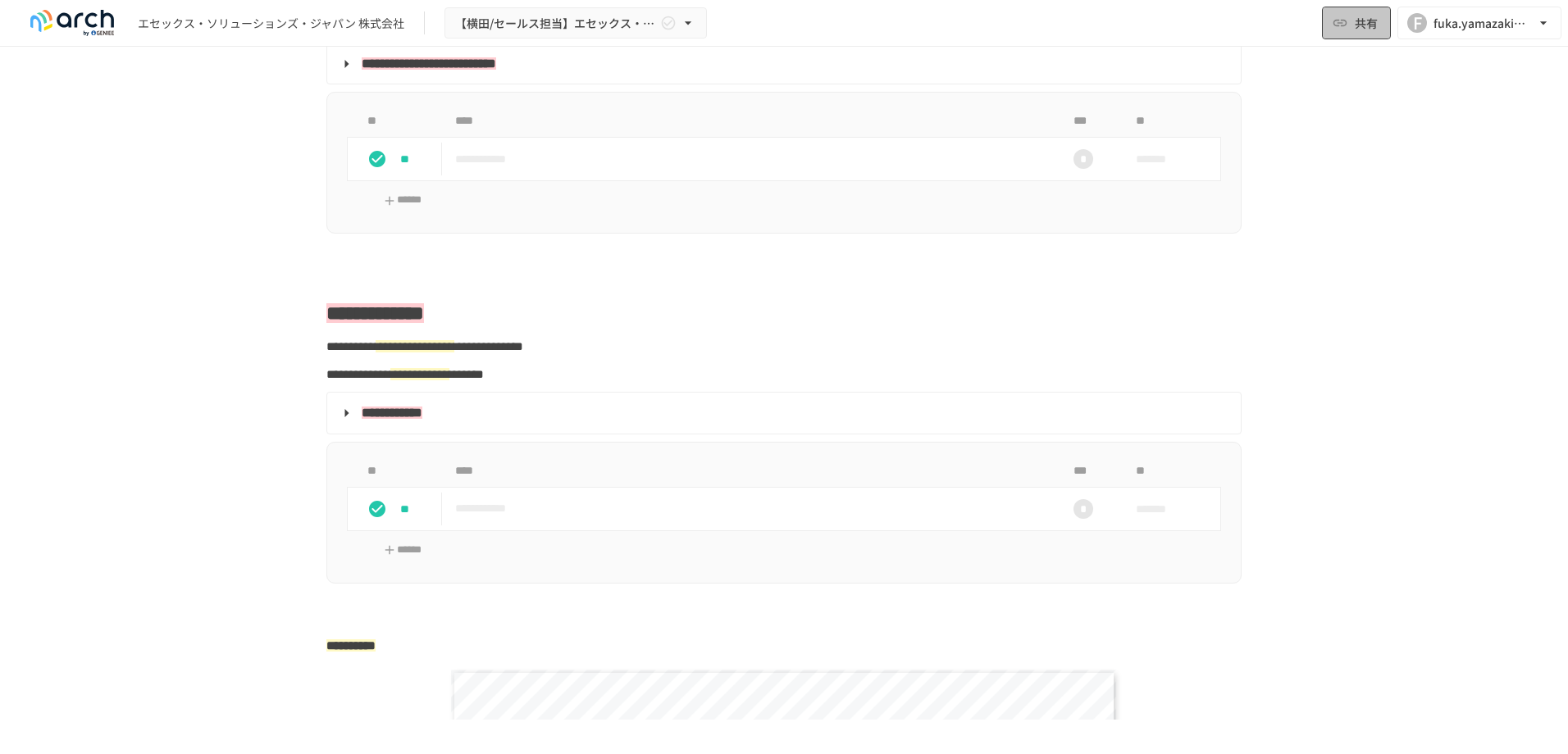 click on "共有" at bounding box center (1366, 23) 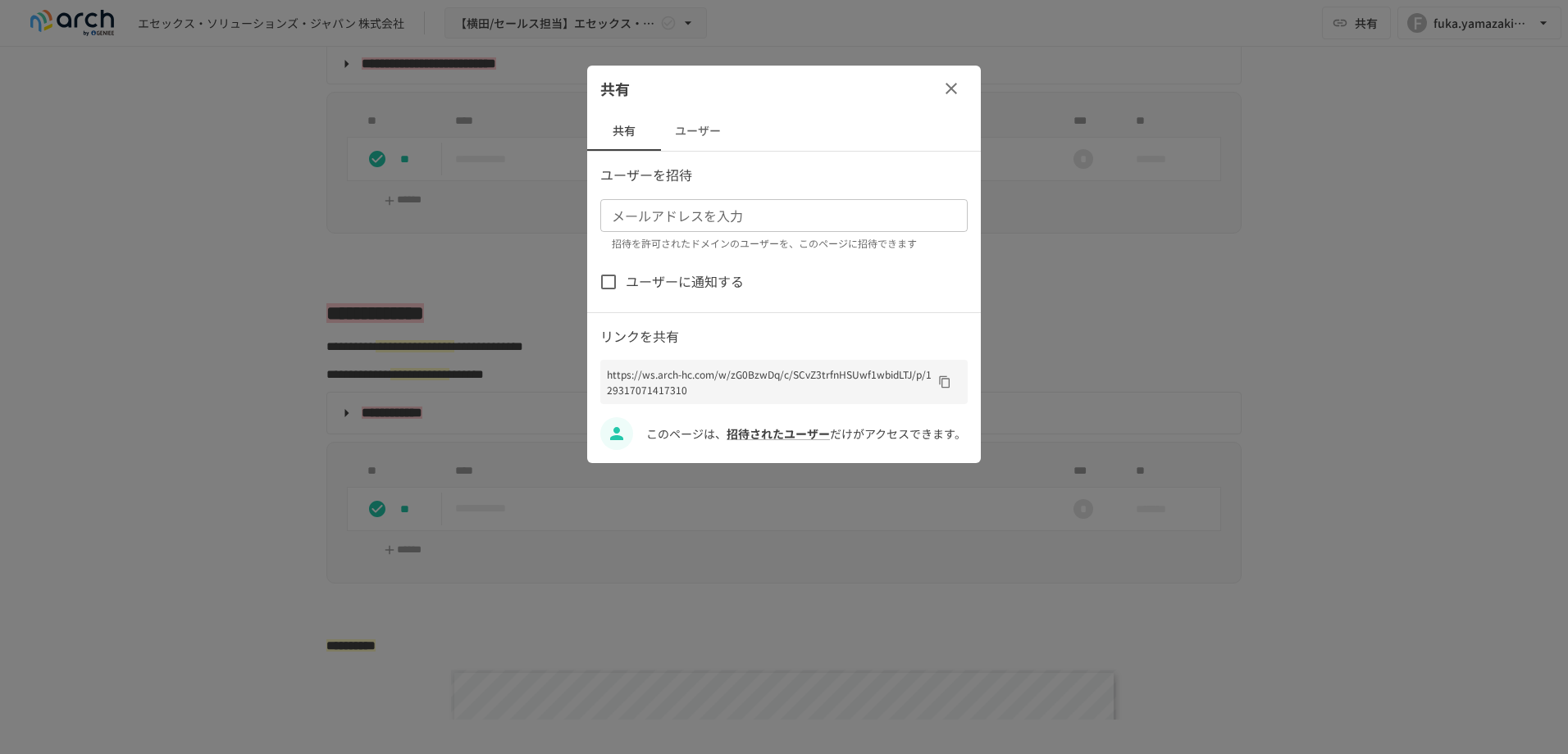click on "メールアドレスを入力" at bounding box center [782, 216] 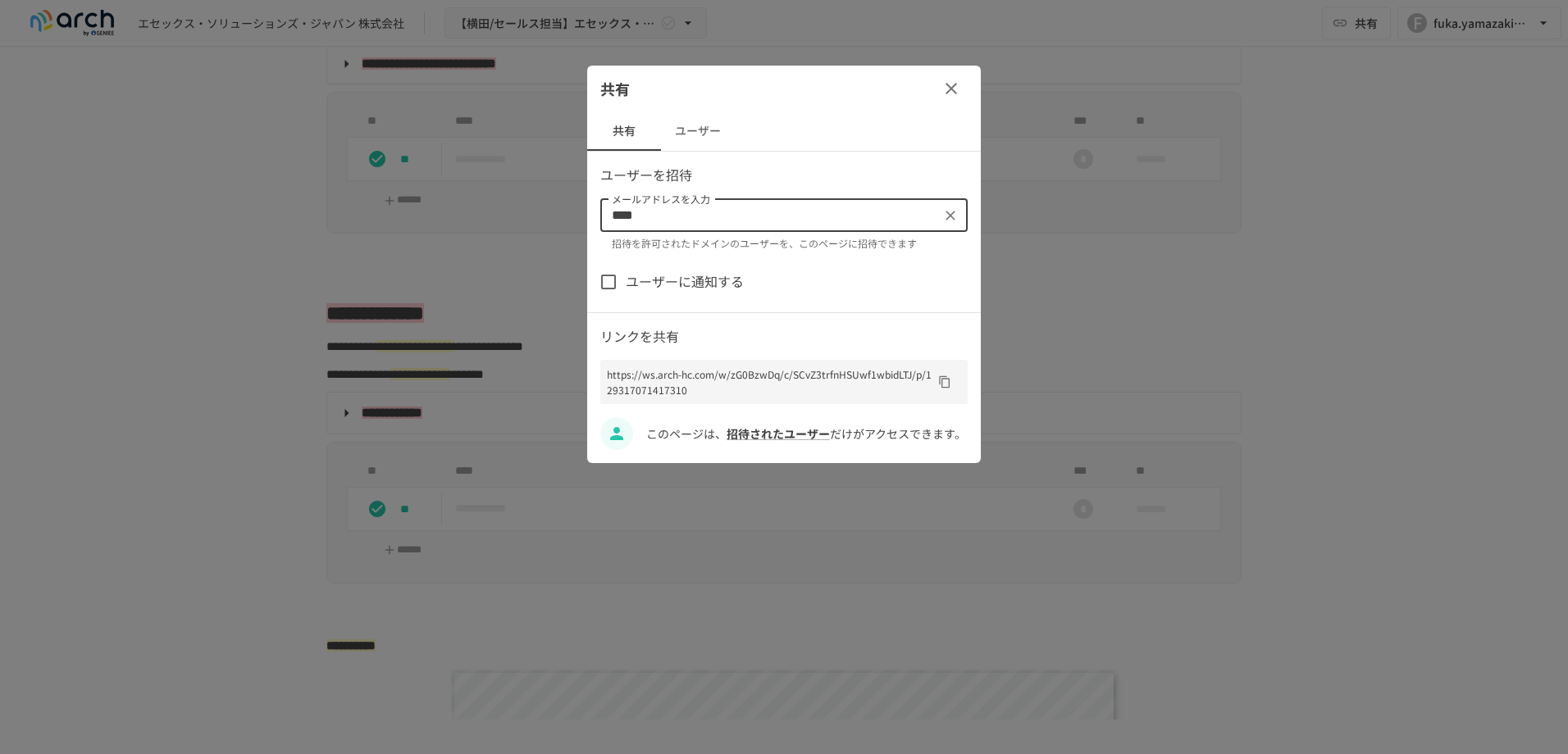 type on "****" 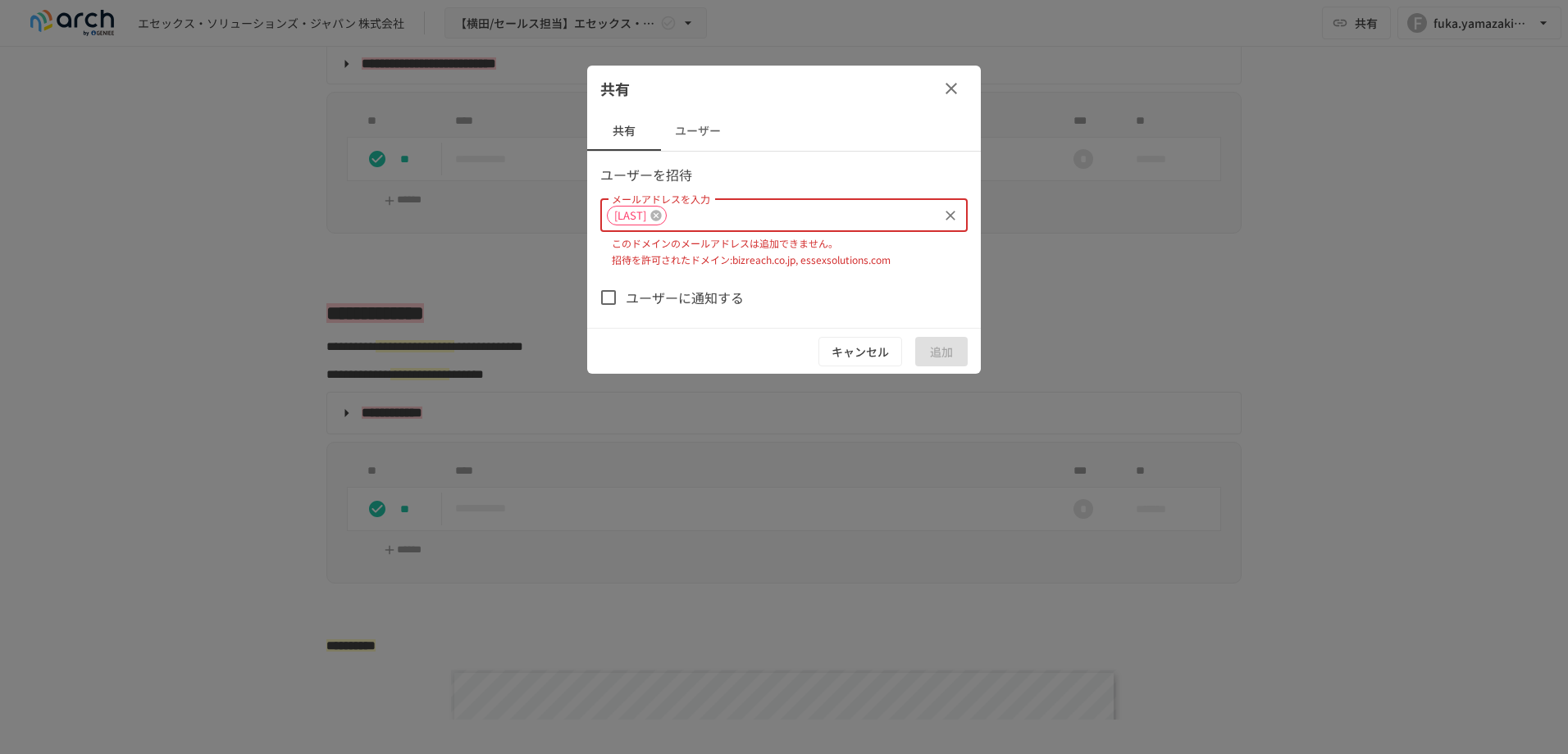 click 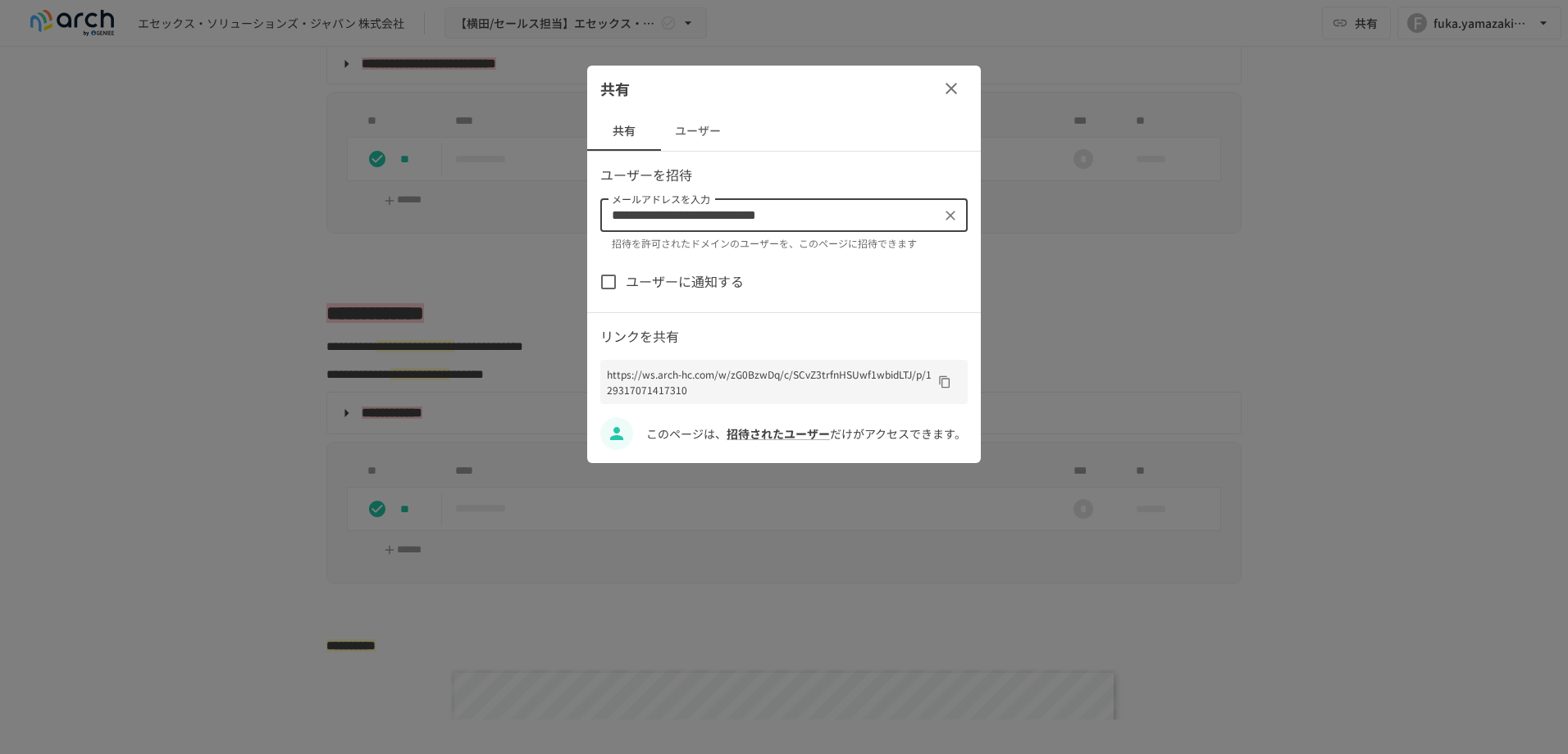 click on "**********" at bounding box center [770, 216] 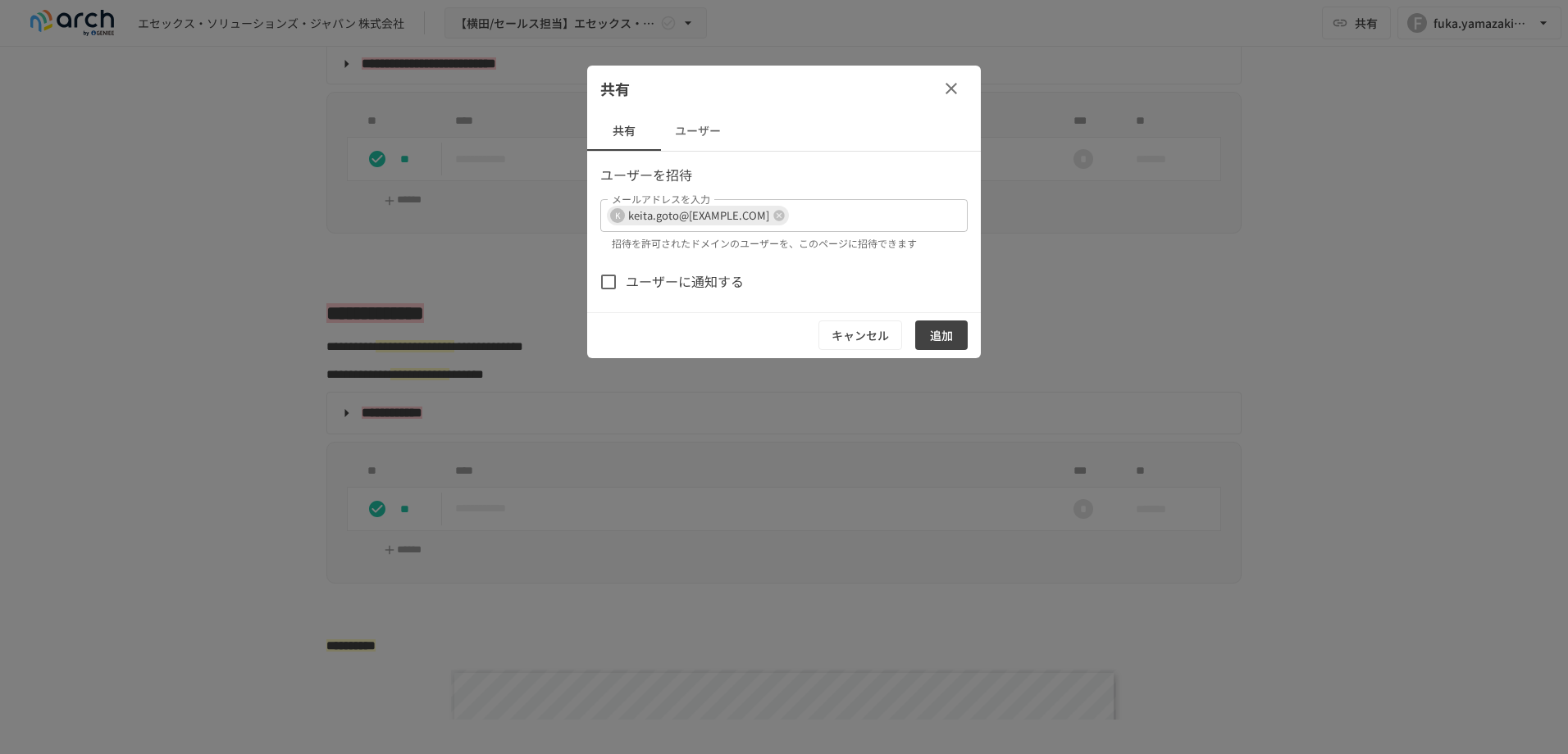 click at bounding box center [784, 377] 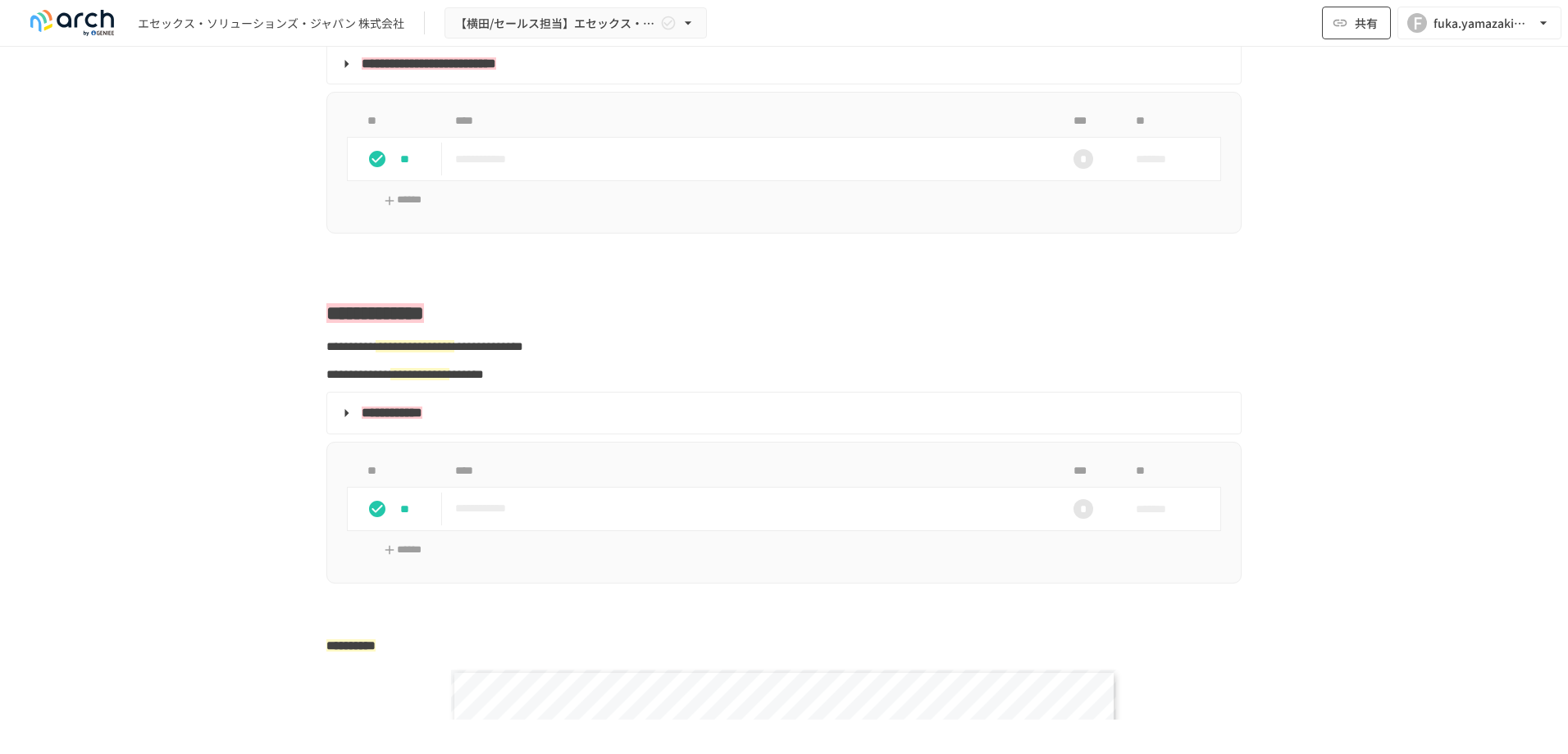 click on "共有" at bounding box center (1366, 23) 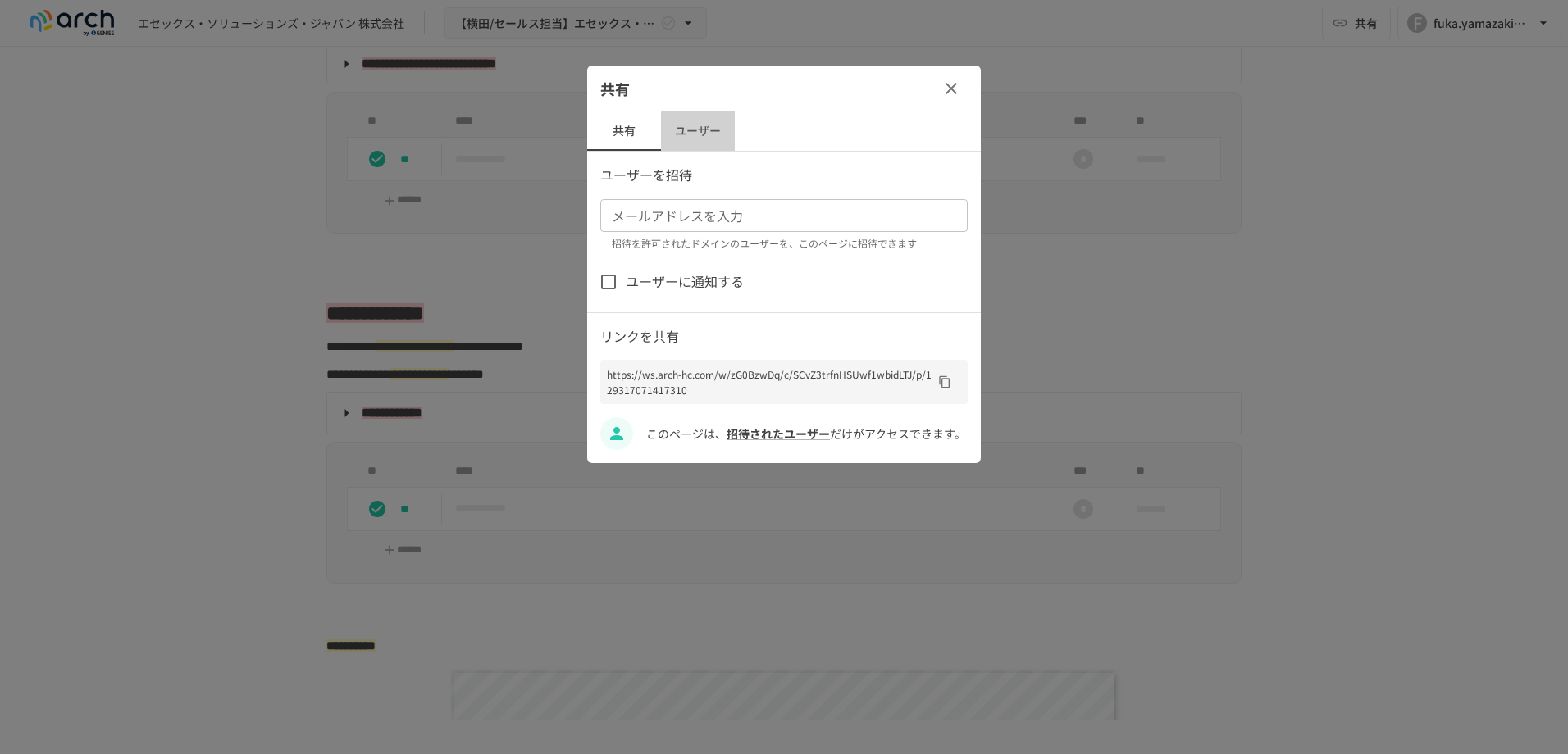 click on "ユーザー" at bounding box center [698, 131] 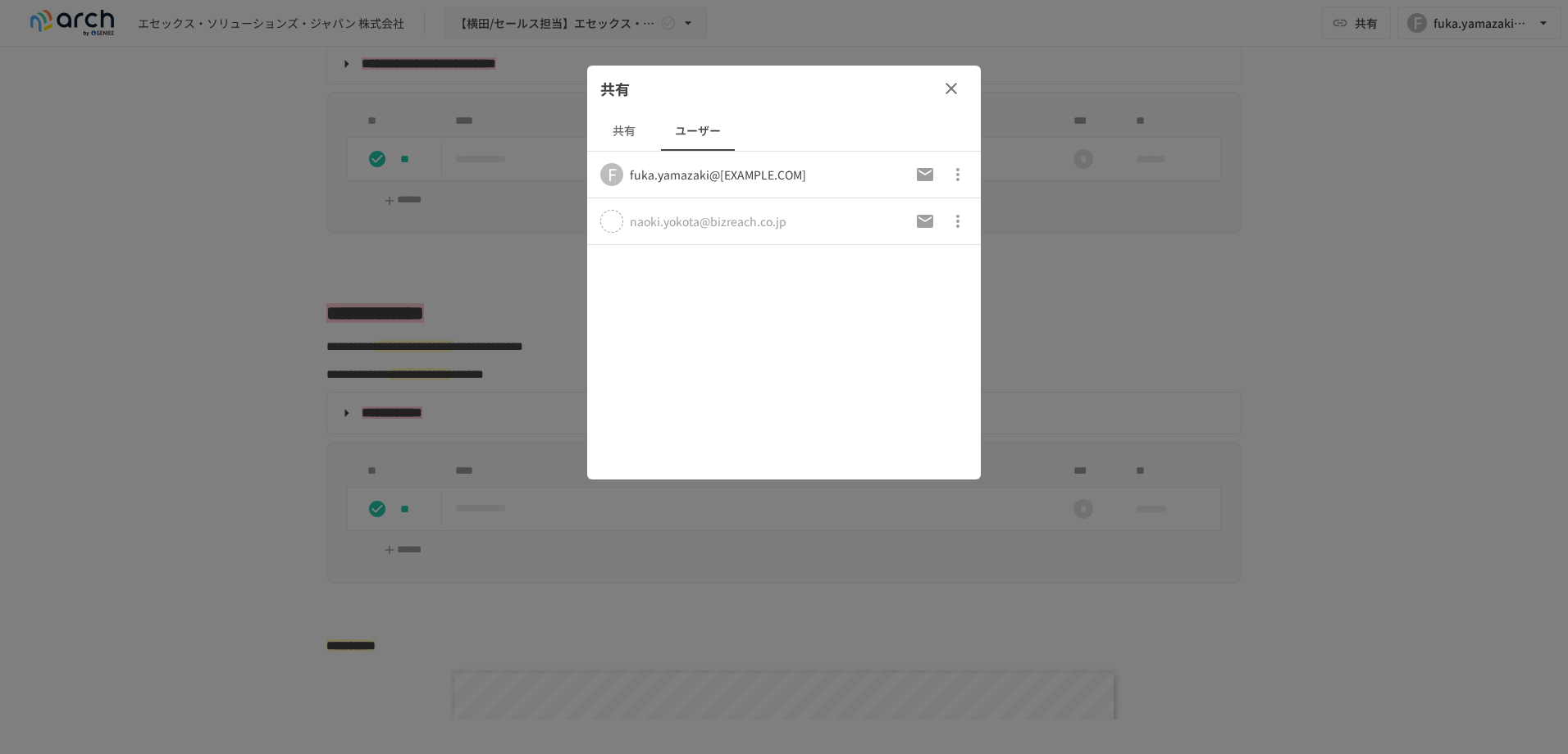 click on "共有" at bounding box center (624, 131) 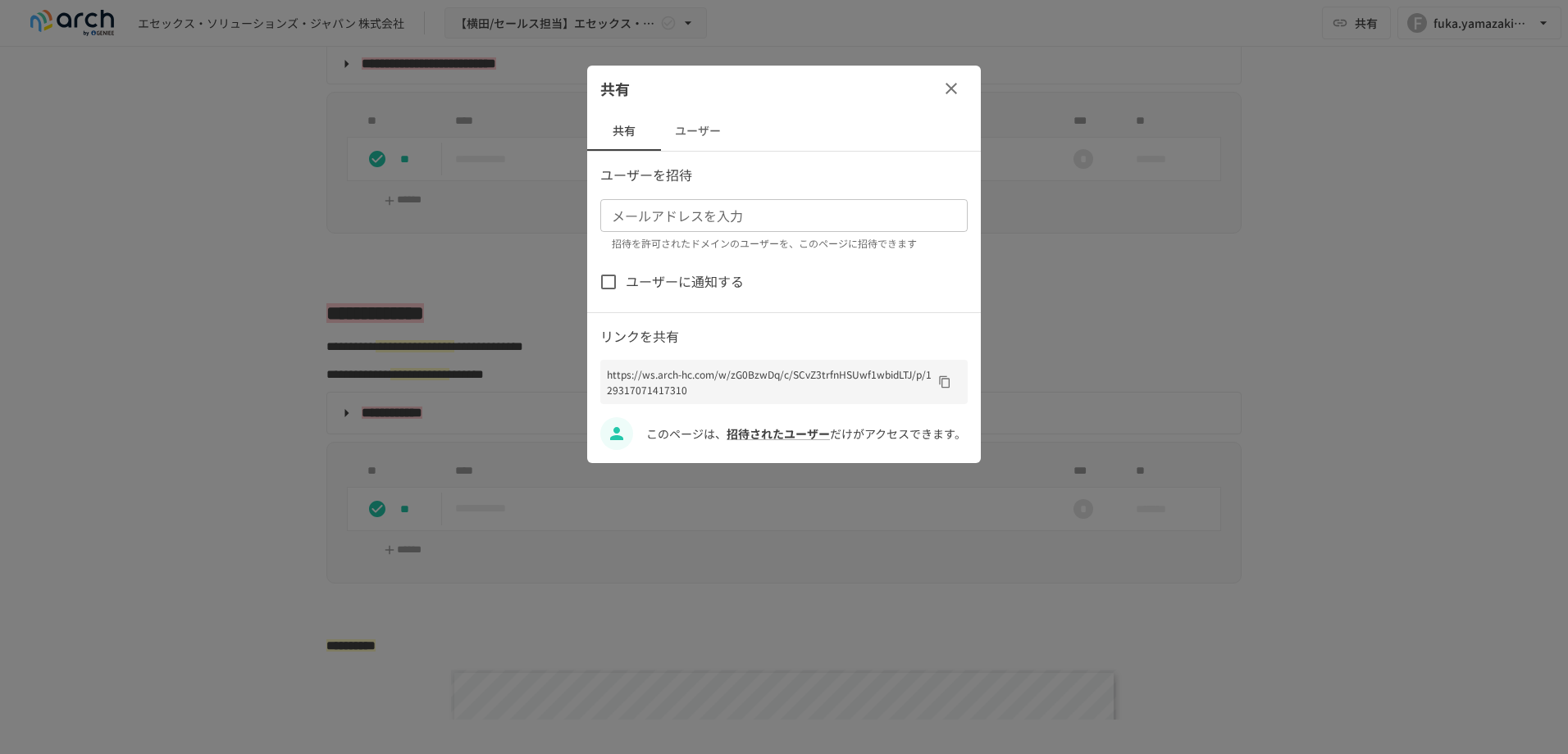 click on "メールアドレスを入力" at bounding box center [782, 216] 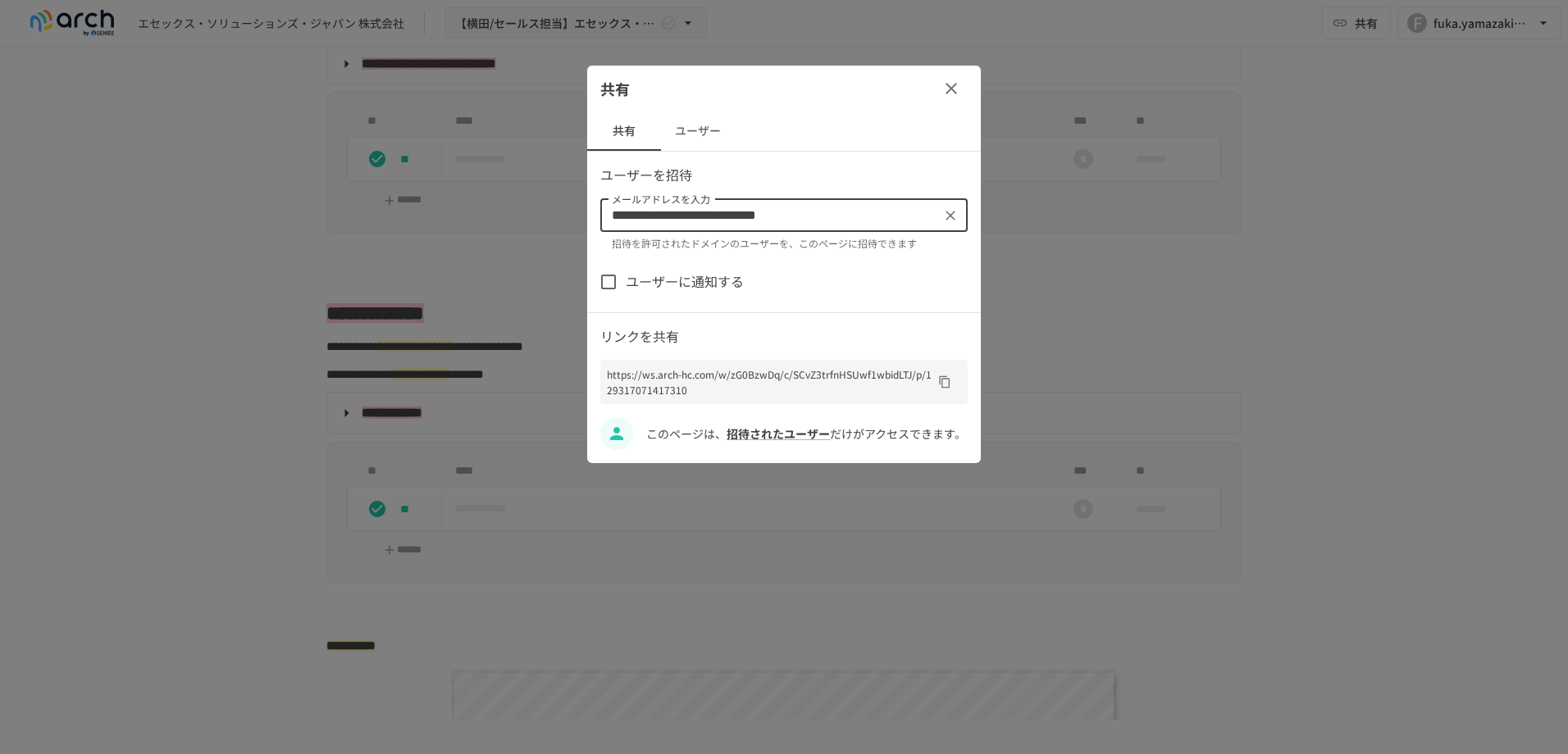 click on "**********" at bounding box center [770, 216] 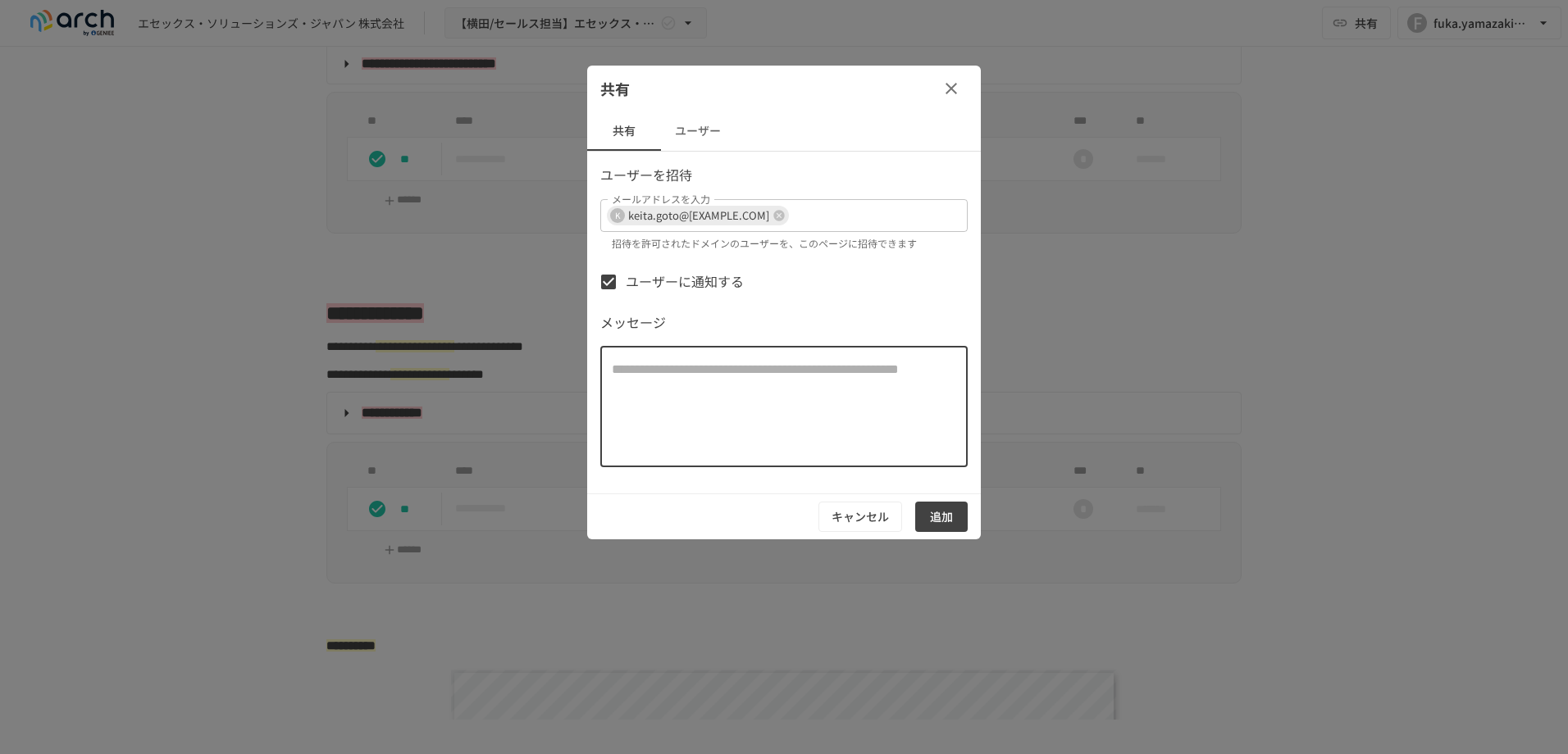 click at bounding box center (784, 407) 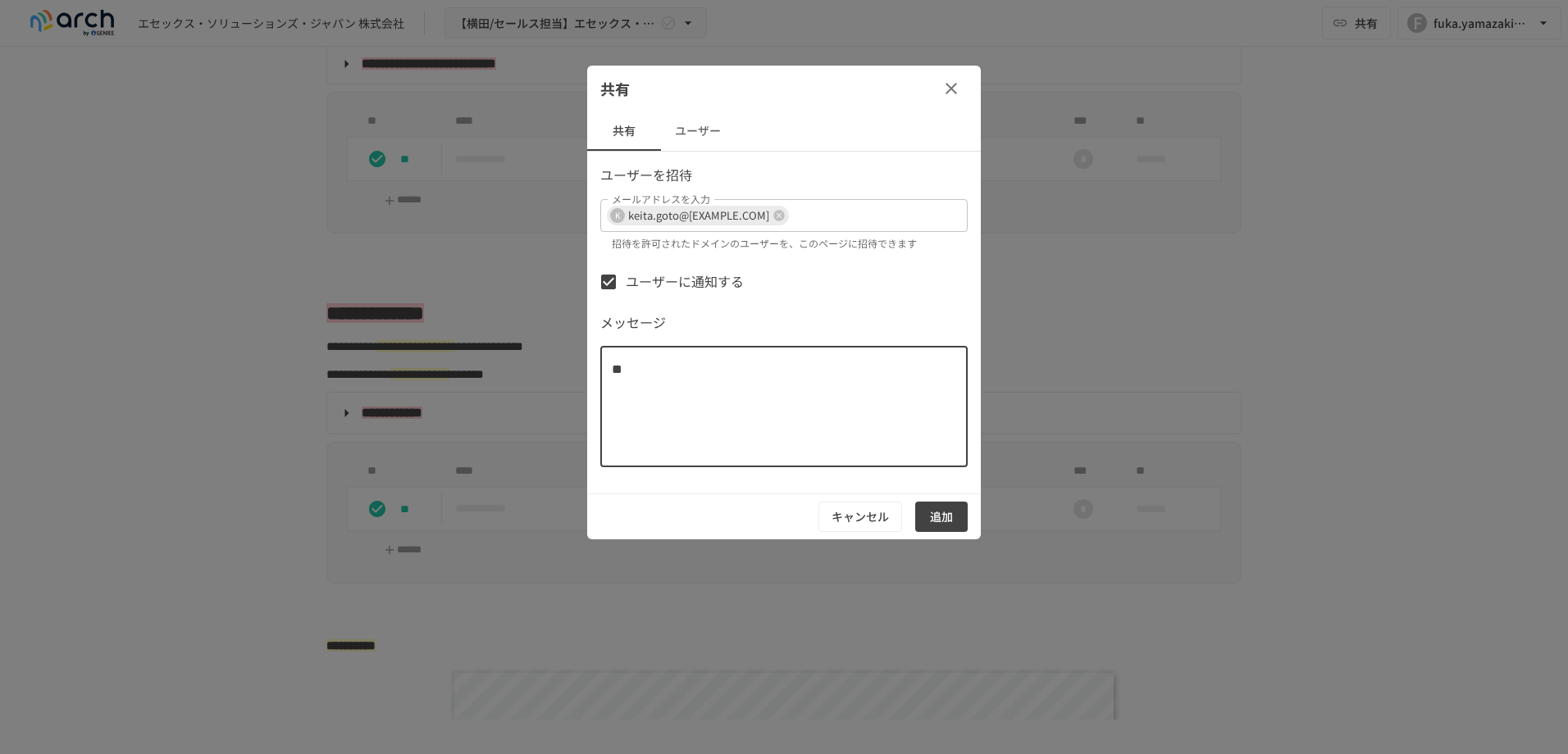 type on "*" 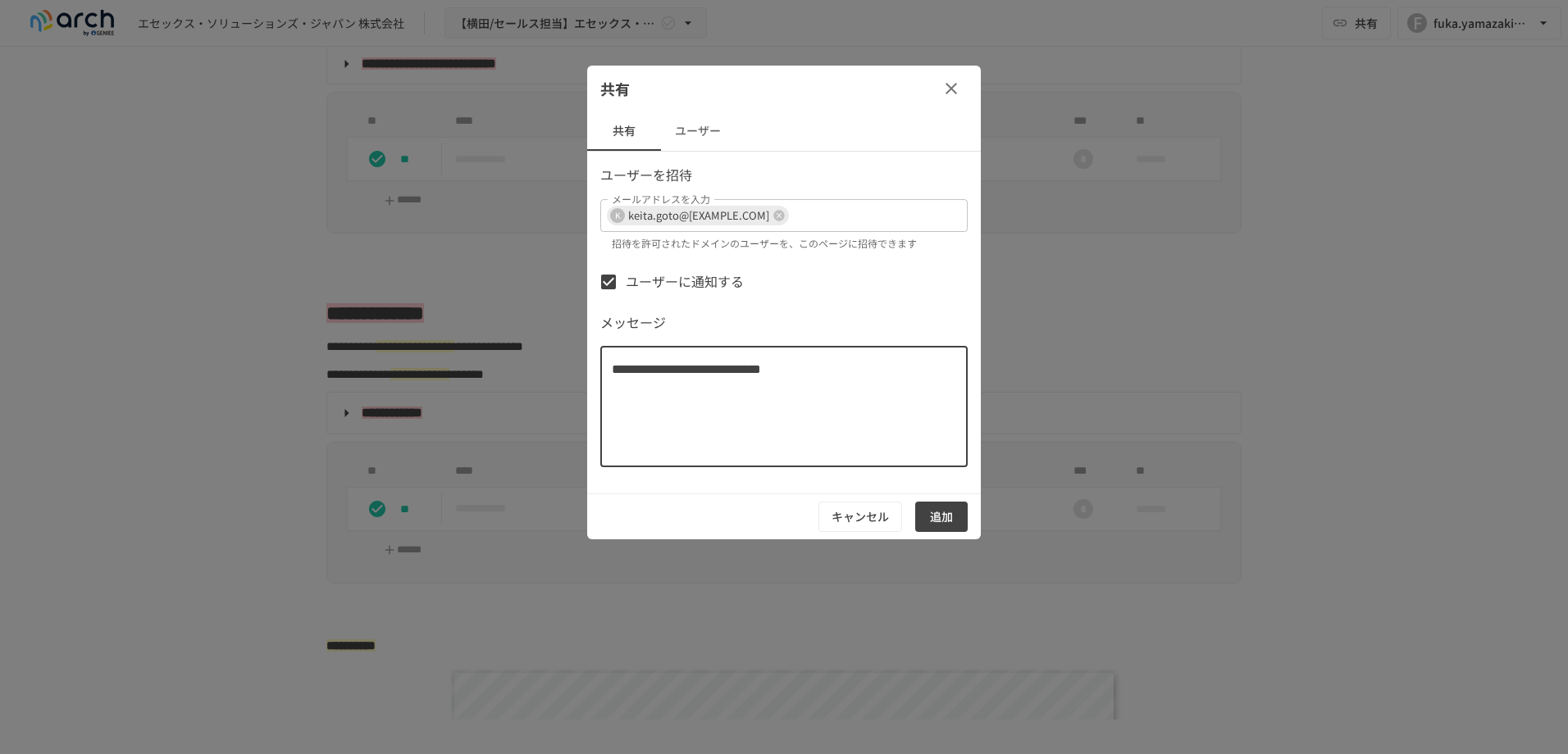 click on "**********" at bounding box center (784, 407) 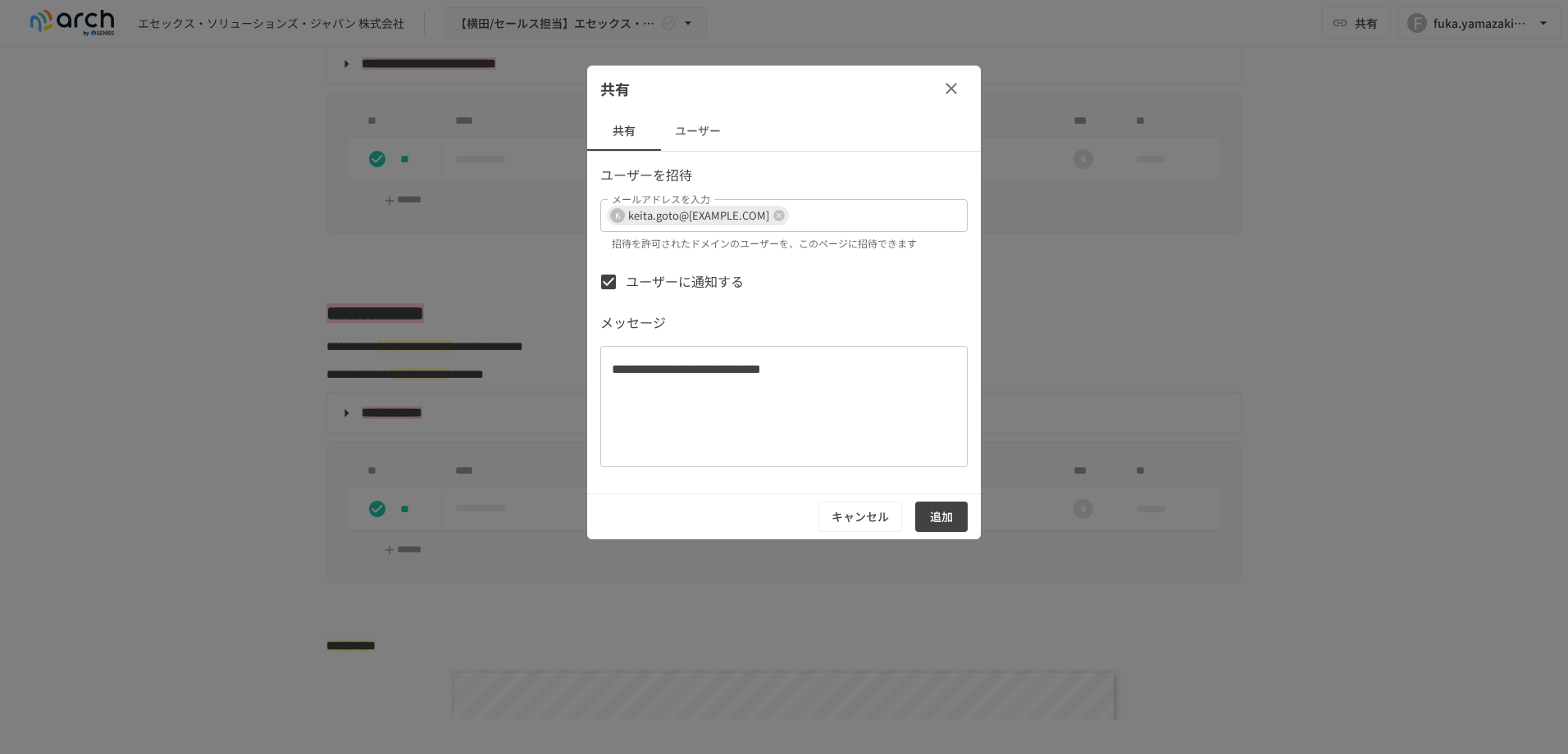click on "**********" at bounding box center [784, 407] 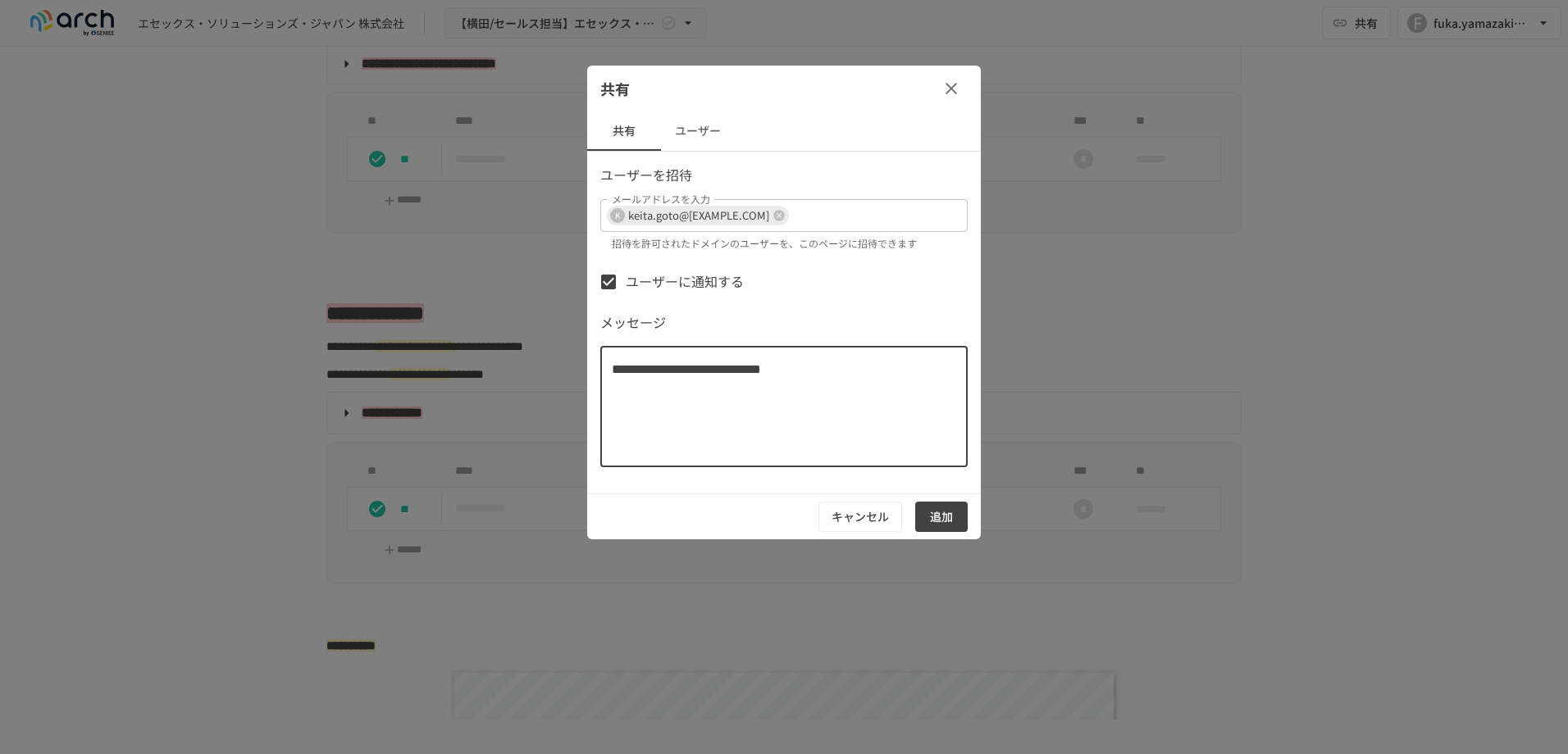 click on "**********" at bounding box center (777, 407) 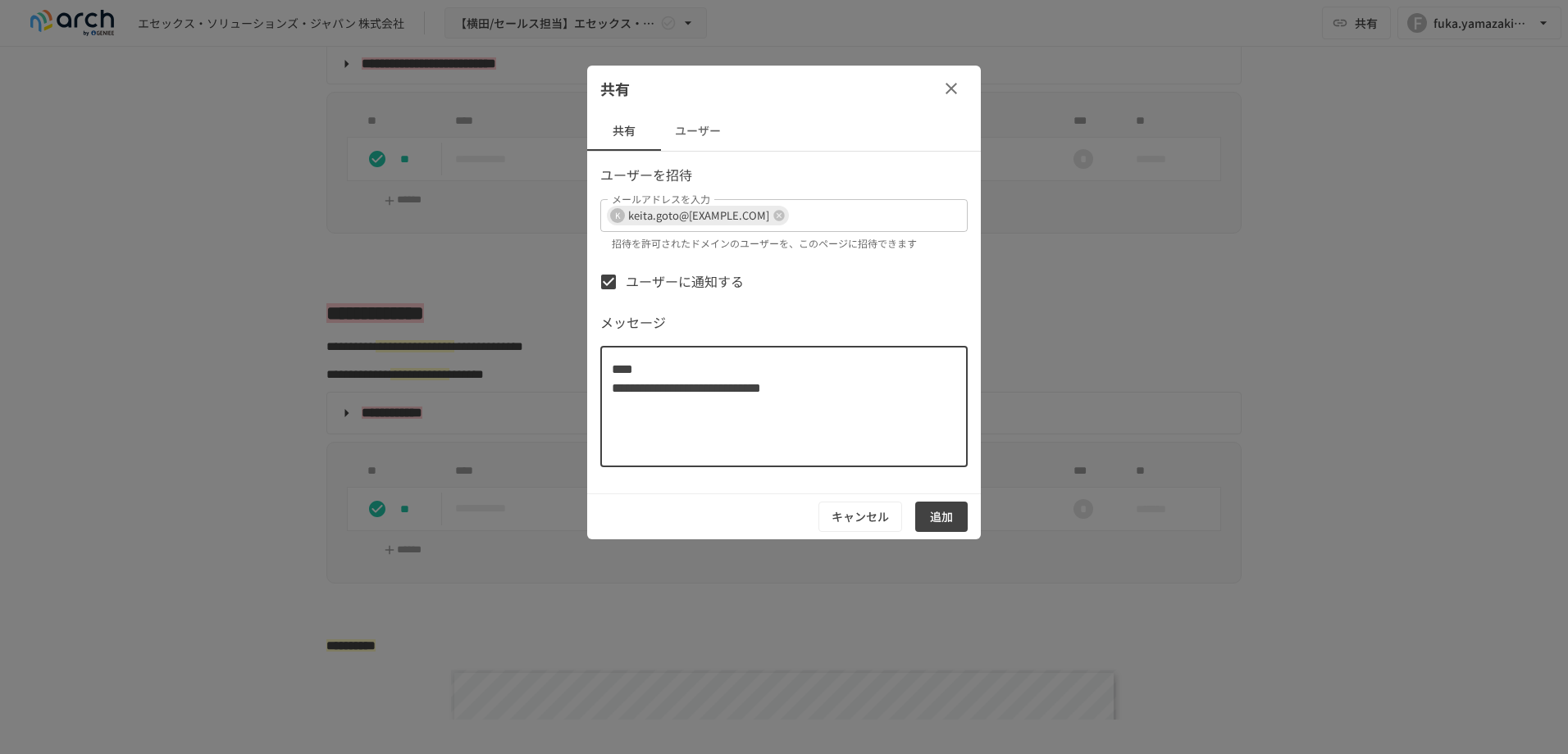 click on "**********" at bounding box center [777, 407] 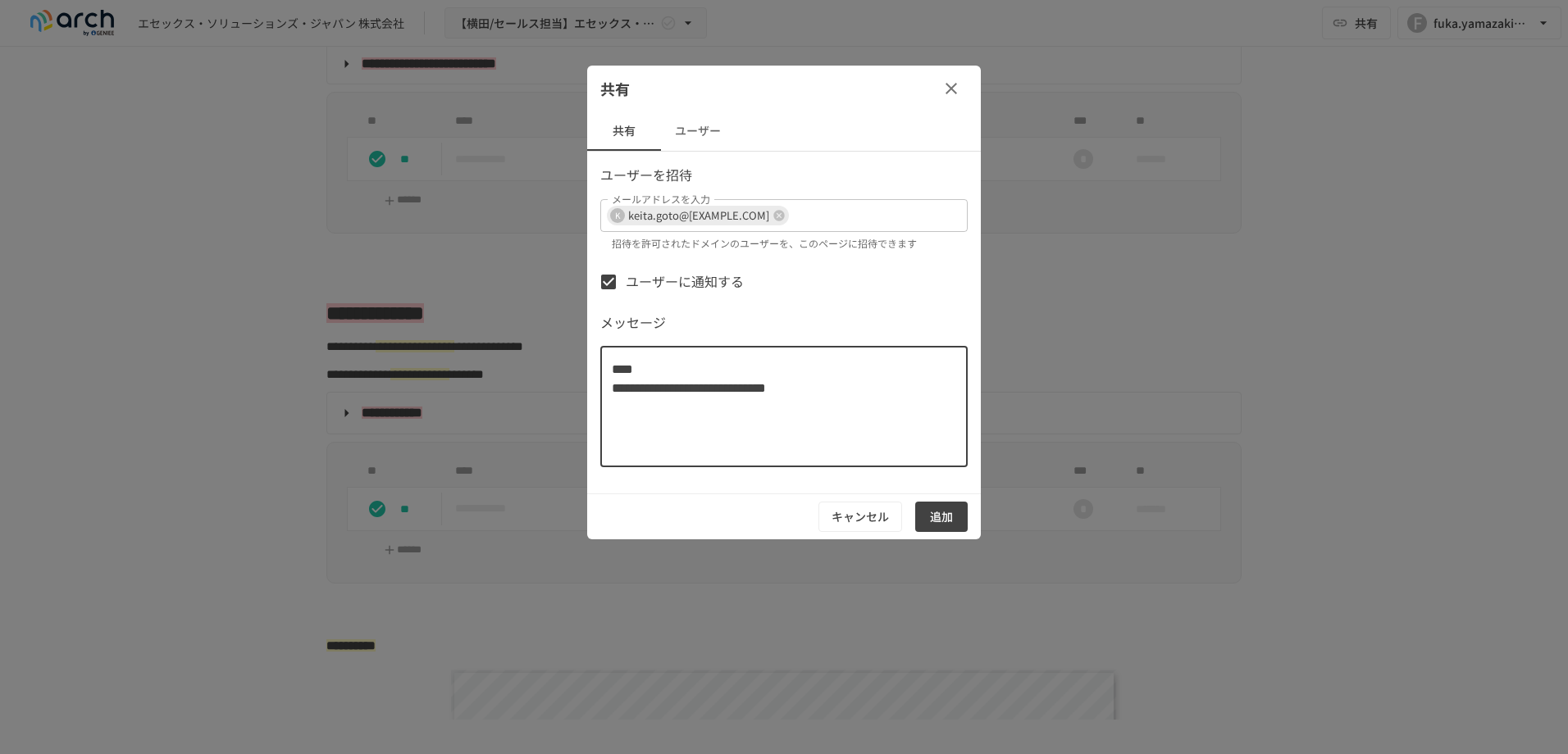 type on "**********" 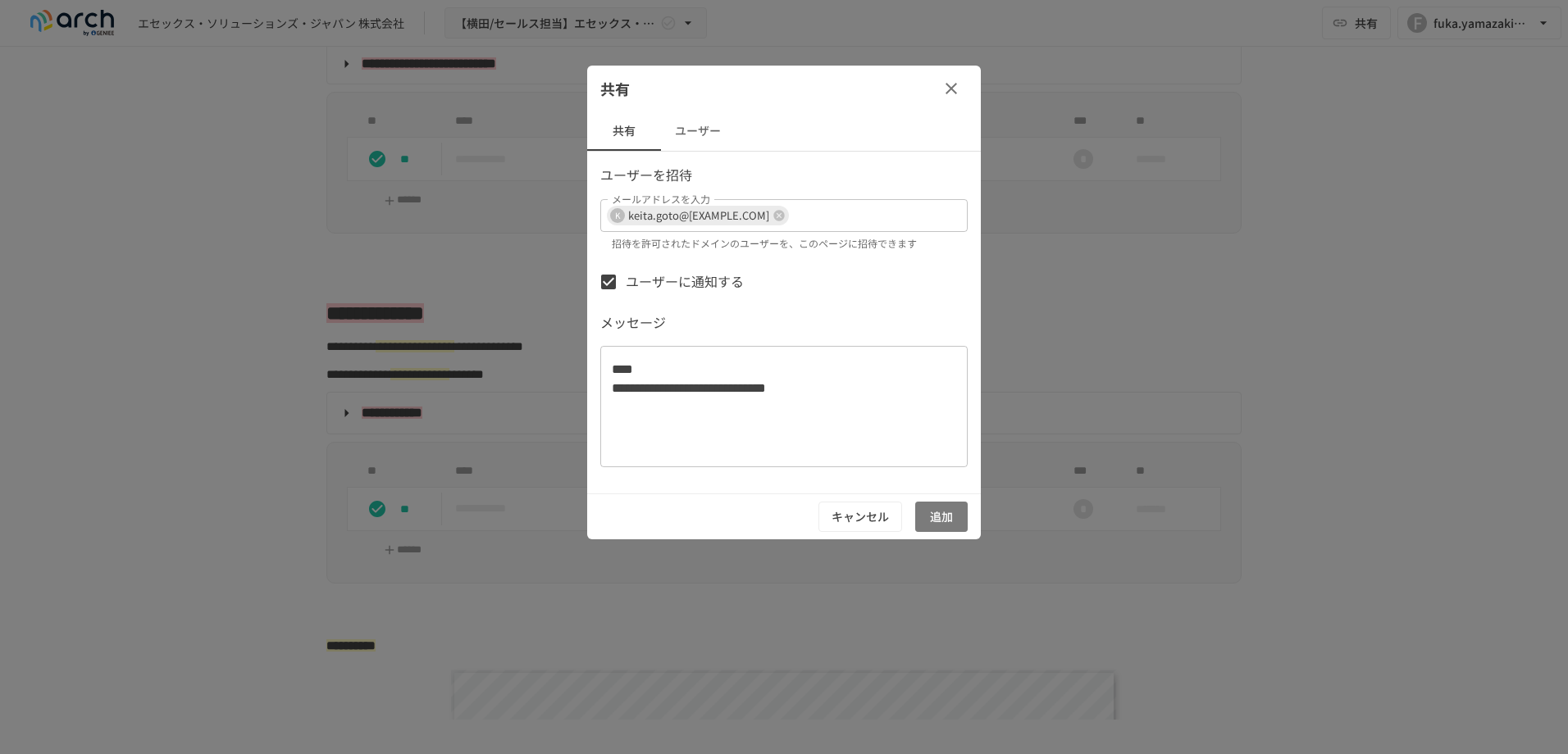 click on "追加" at bounding box center [941, 516] 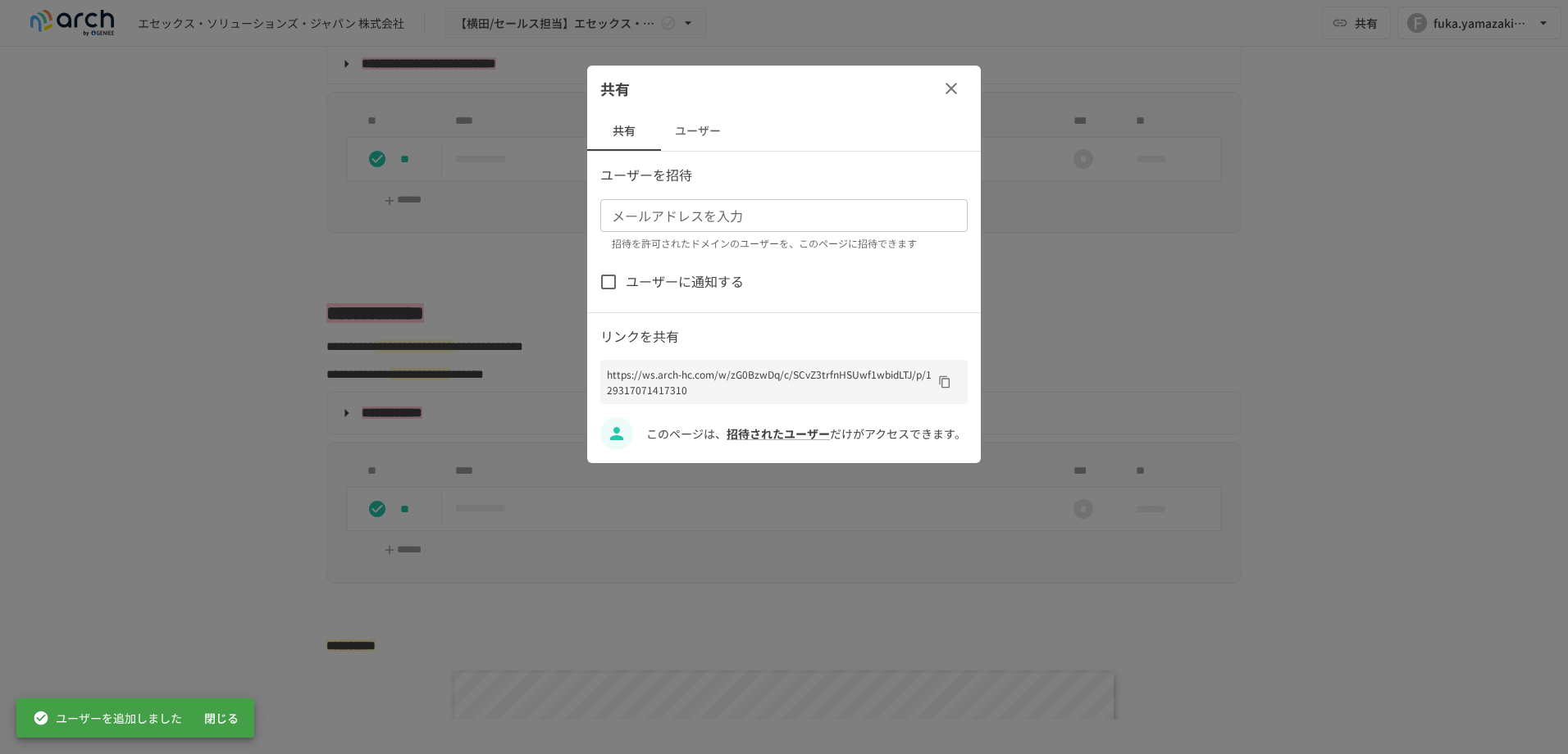 click 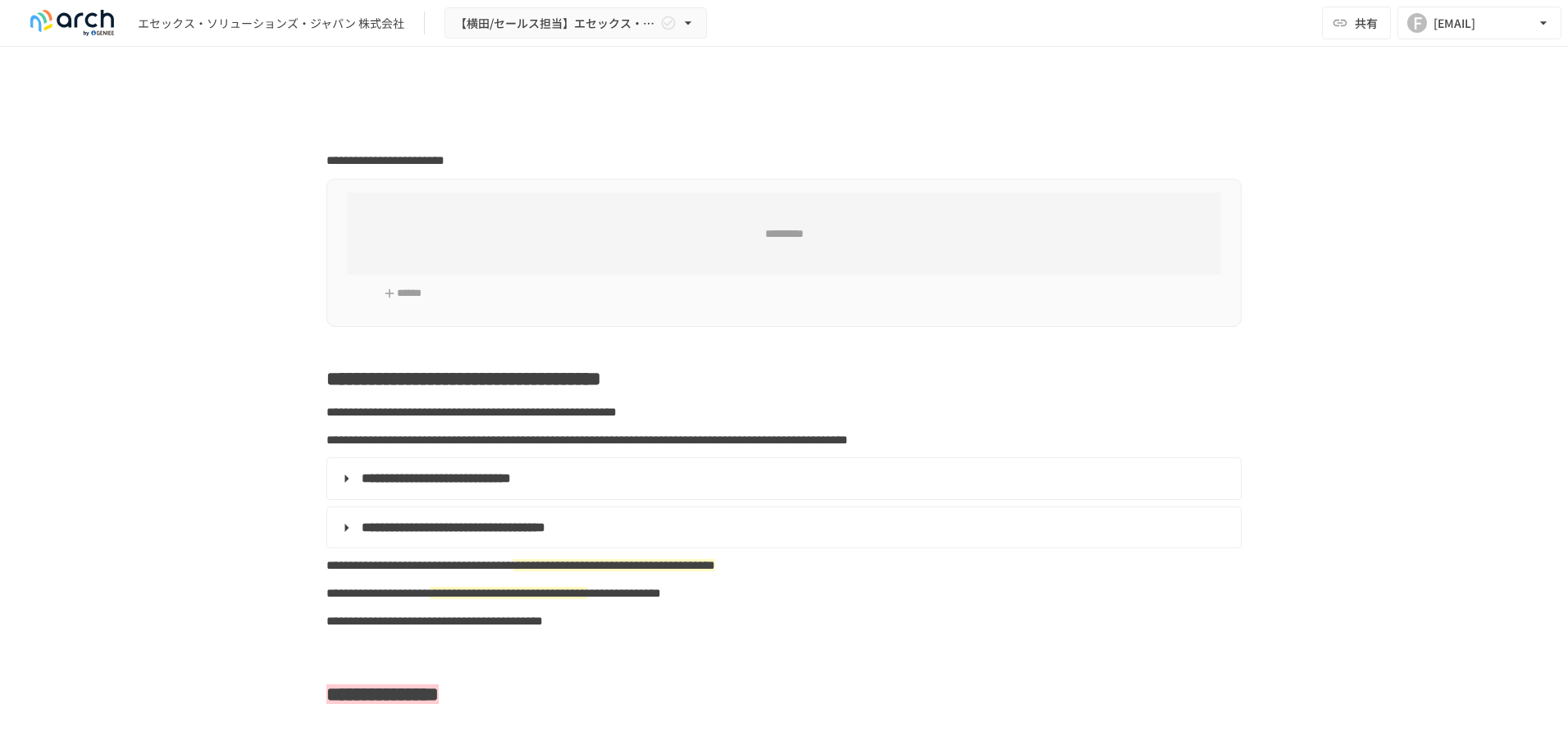 scroll, scrollTop: 0, scrollLeft: 0, axis: both 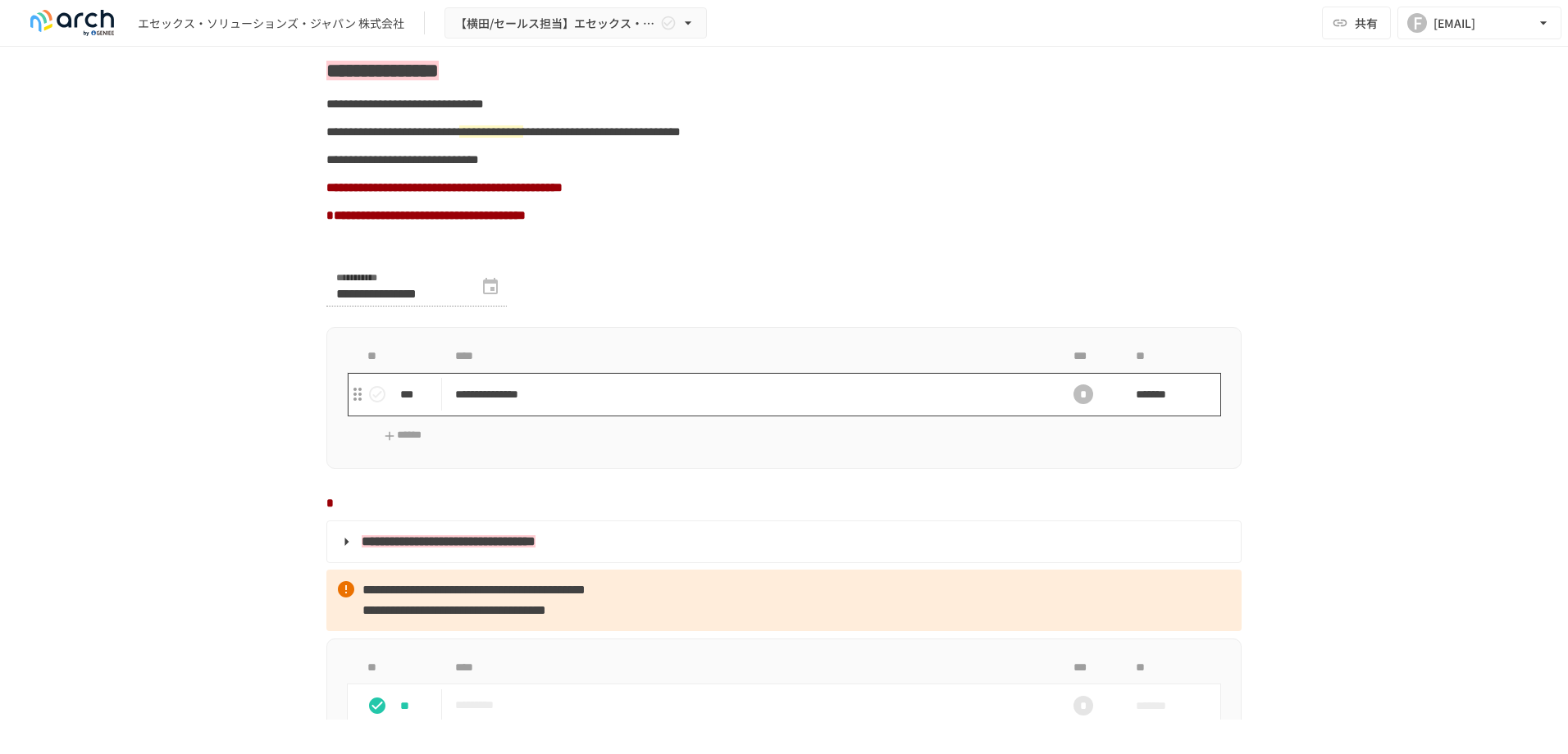click on "**********" at bounding box center (750, 394) 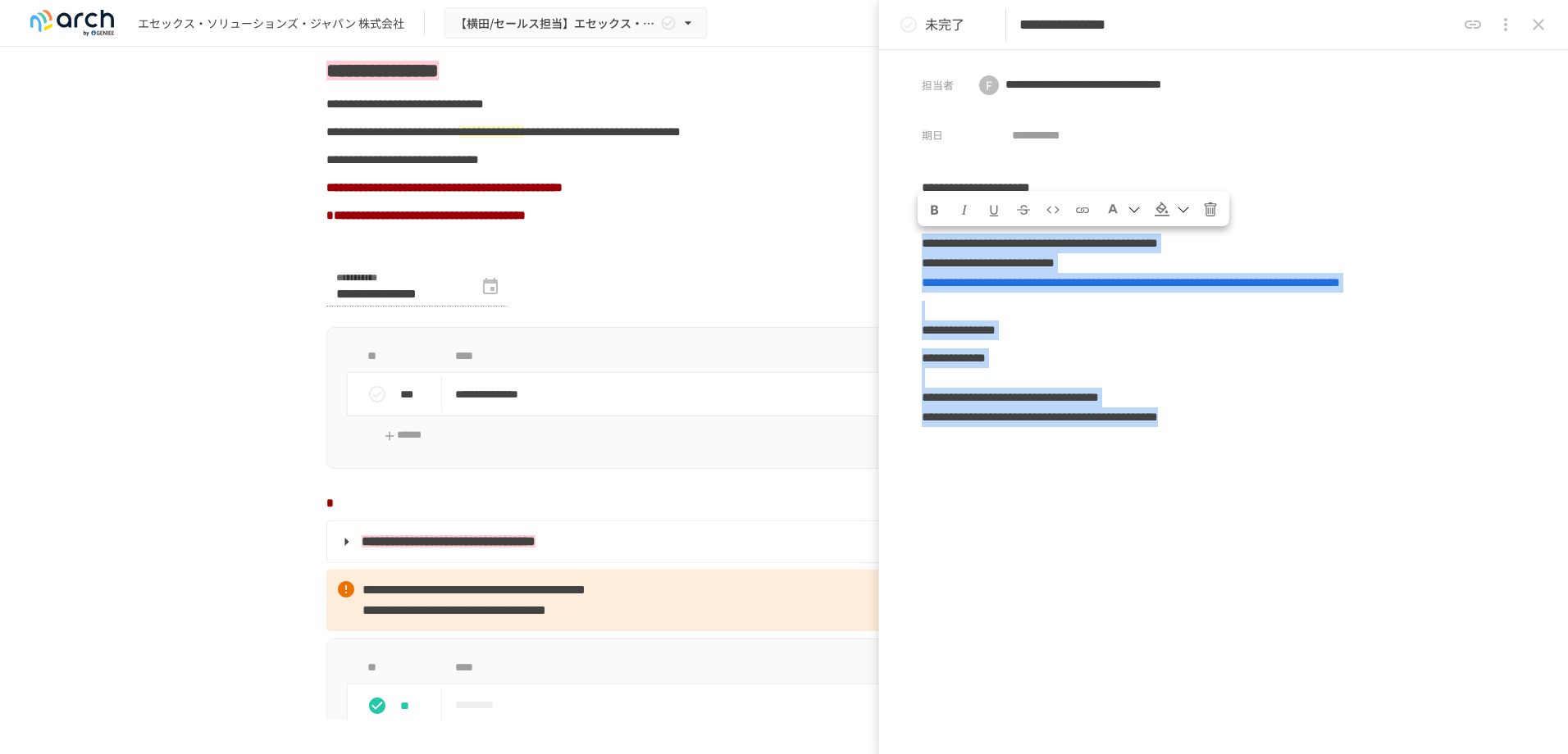 drag, startPoint x: 1295, startPoint y: 421, endPoint x: 867, endPoint y: 238, distance: 465.48147 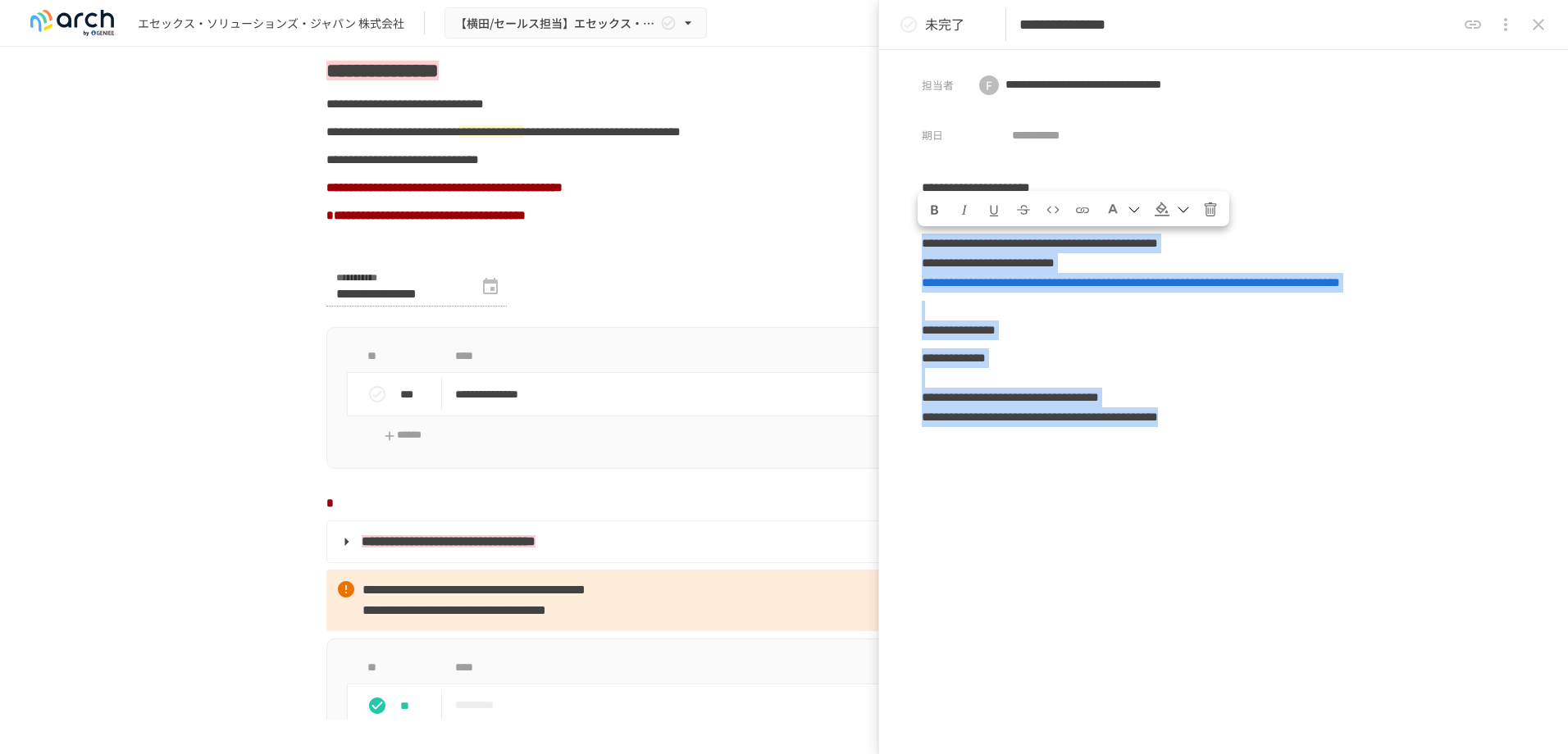 click on "**********" at bounding box center [784, 360] 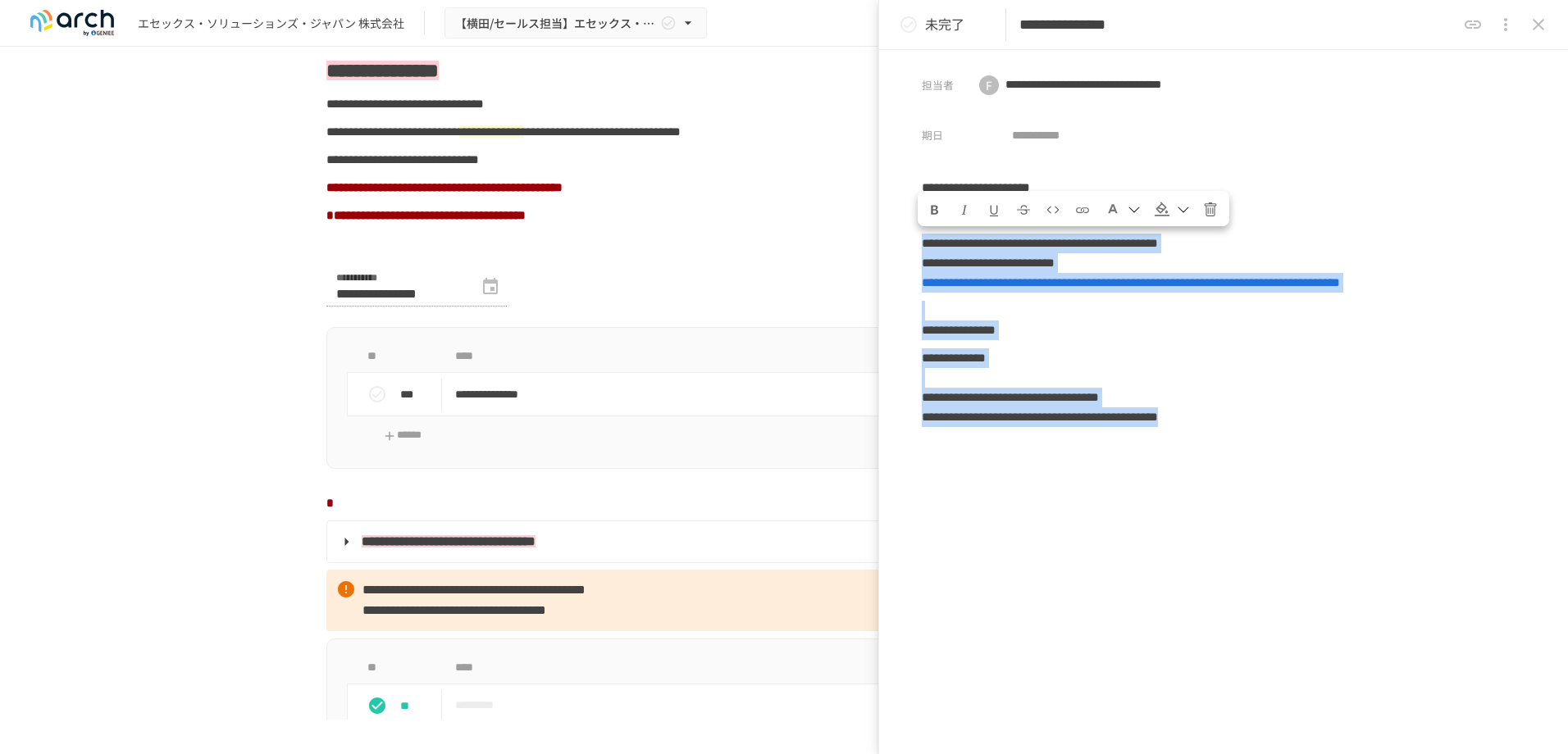 copy on "**********" 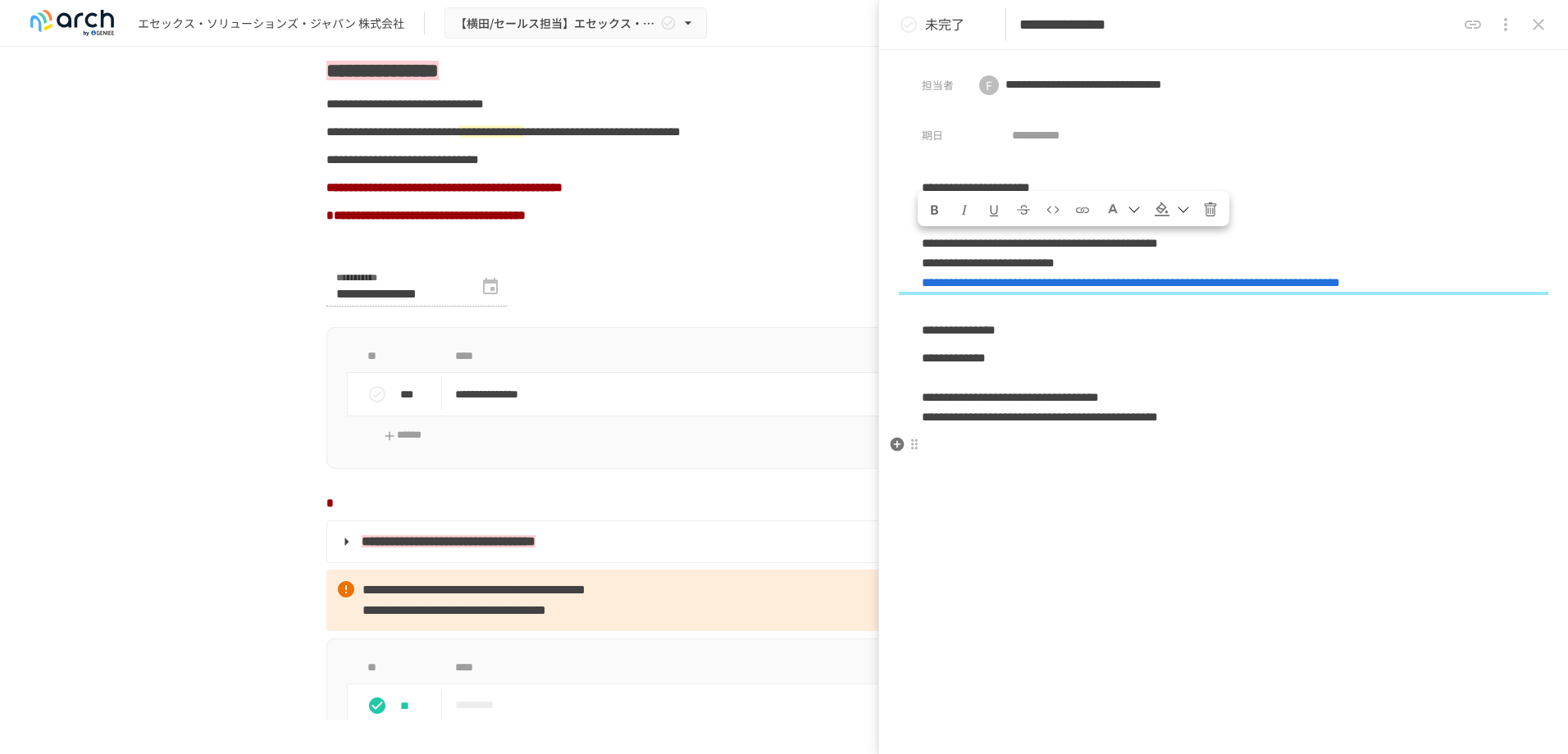 click at bounding box center [1224, 445] 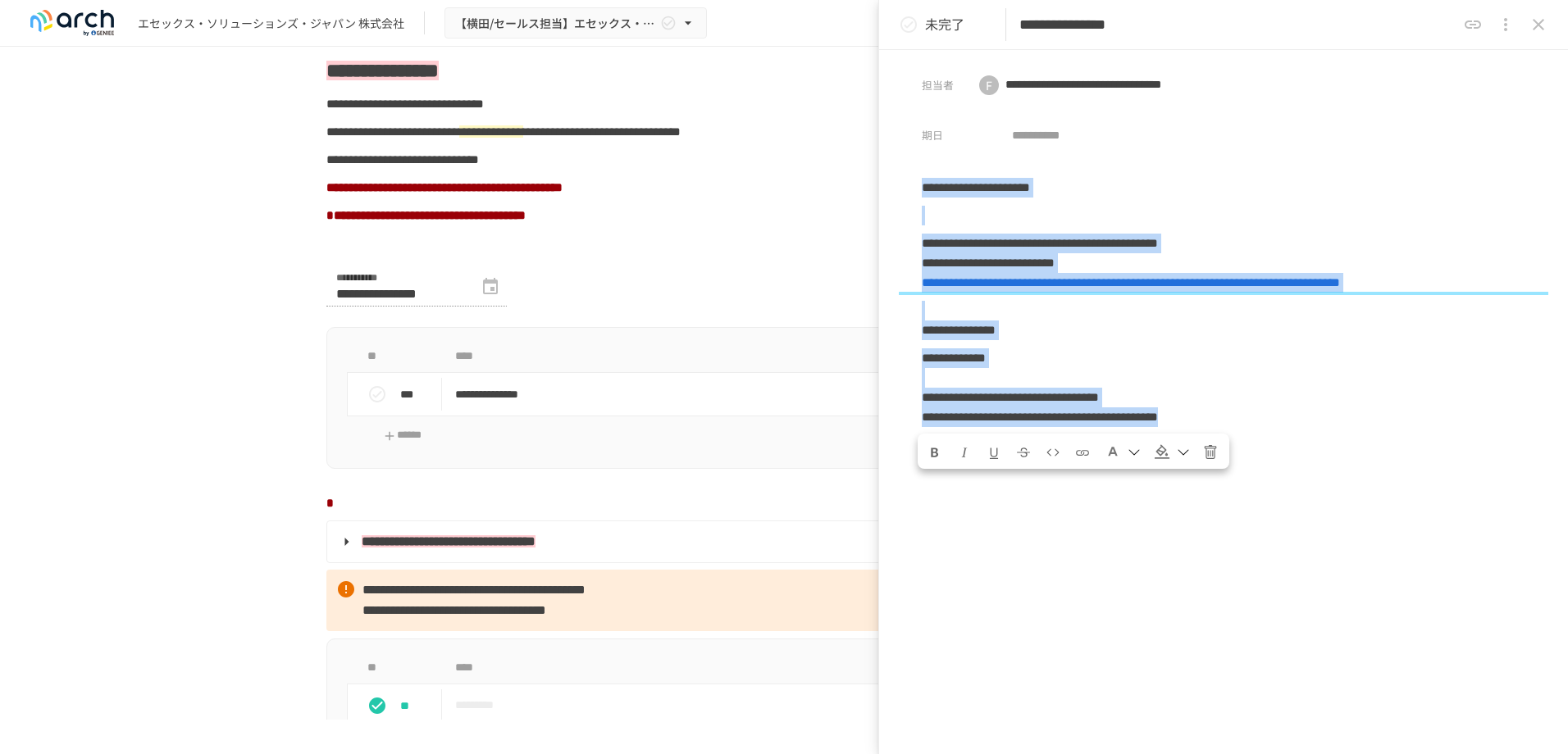 drag, startPoint x: 1322, startPoint y: 428, endPoint x: 836, endPoint y: 153, distance: 558.40935 